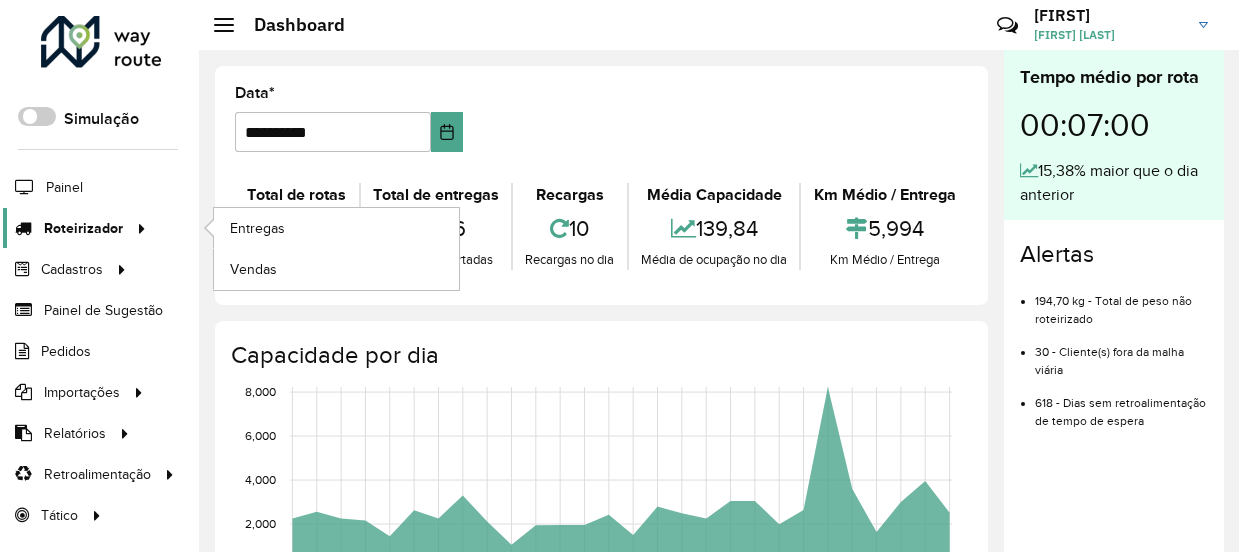 scroll, scrollTop: 0, scrollLeft: 0, axis: both 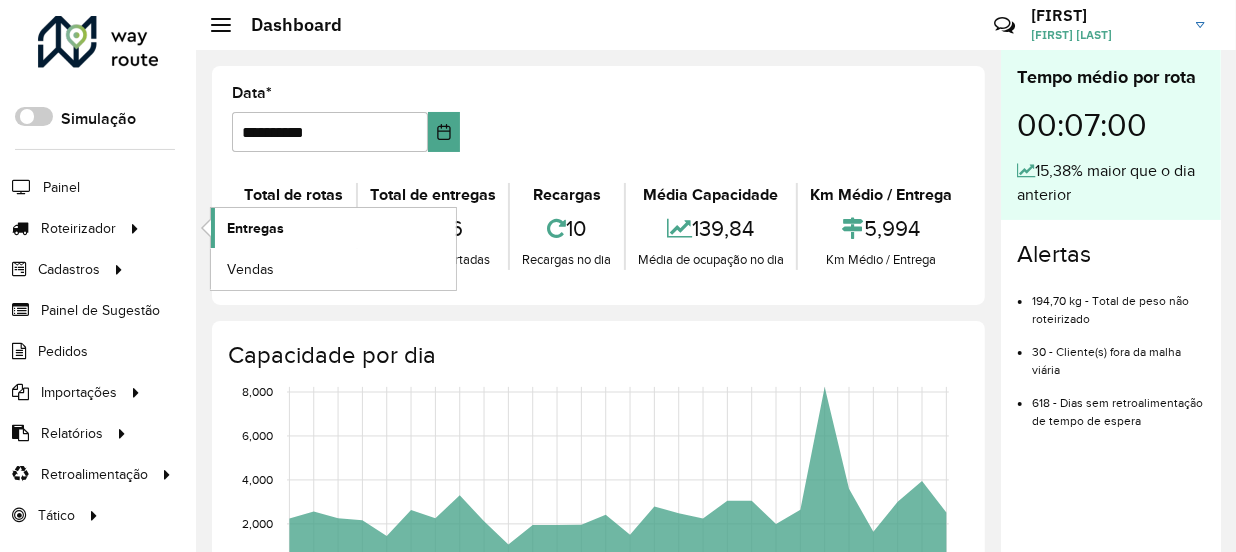 click on "Entregas" 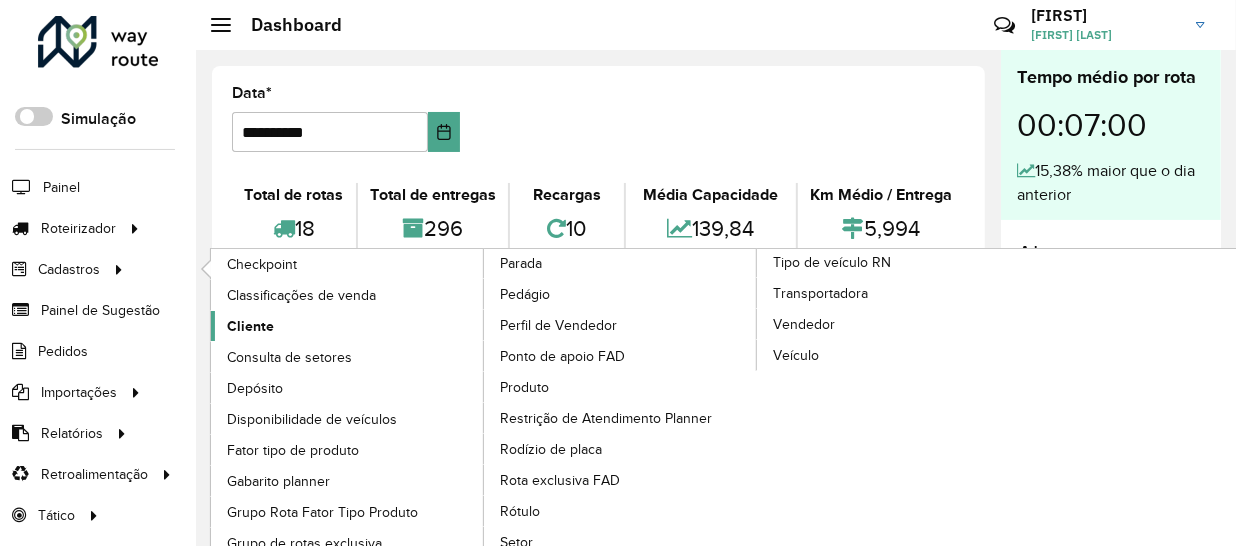 click on "Cliente" 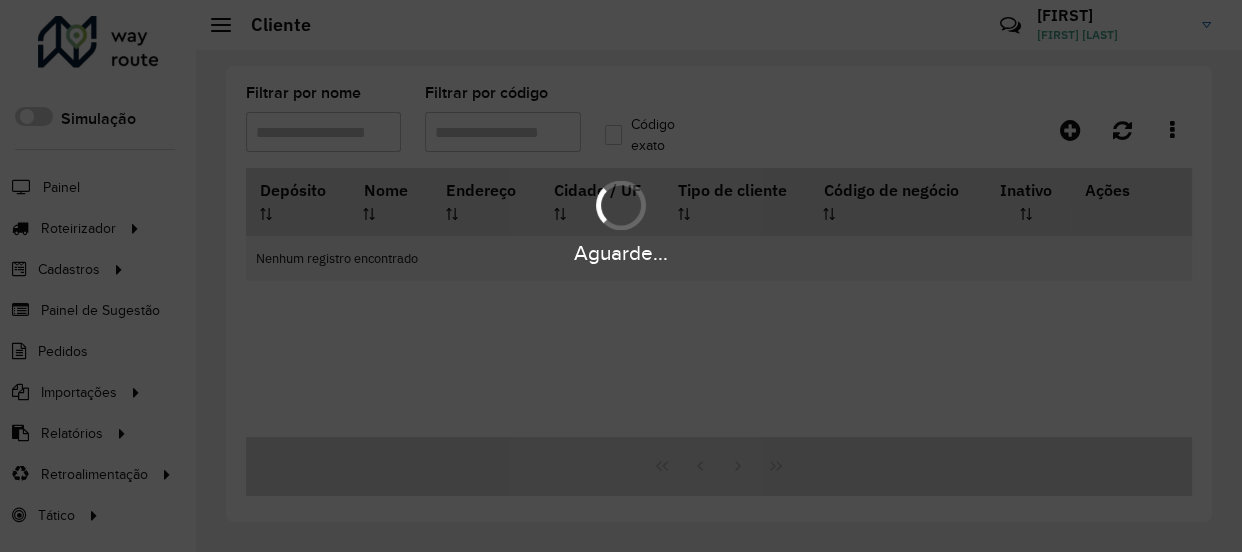 click on "Aguarde..." at bounding box center (621, 276) 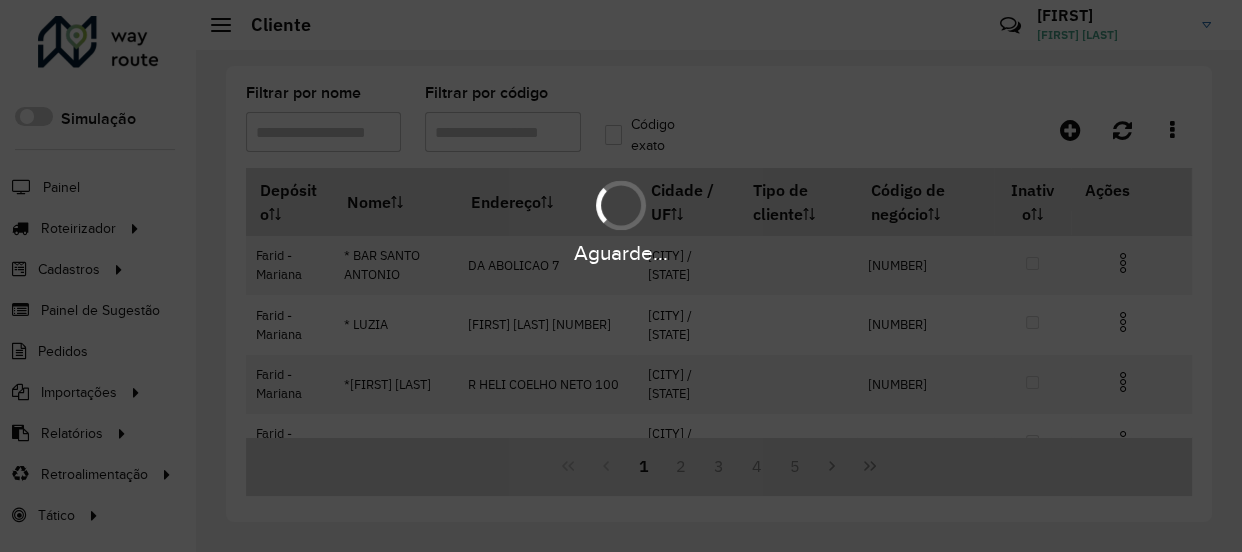 click on "Aguarde..." at bounding box center [621, 276] 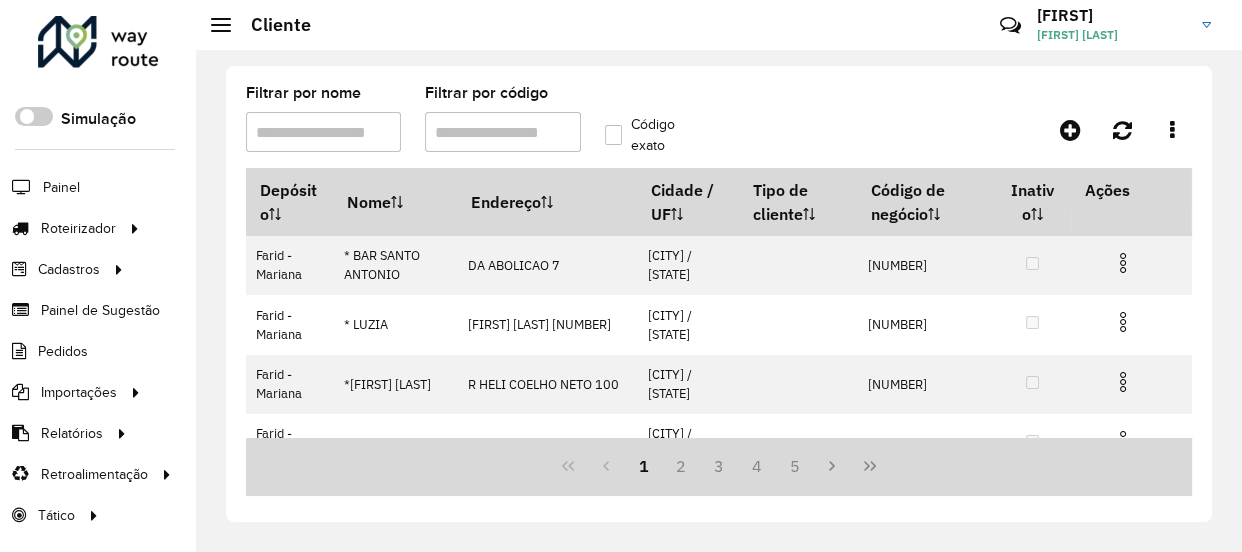 click on "Aguarde...  Pop-up bloqueado!  Seu navegador bloqueou automáticamente a abertura de uma nova janela.   Acesse as configurações e adicione o endereço do sistema a lista de permissão.   Fechar  Roteirizador AmbevTech Simulação Painel Roteirizador Entregas Vendas Cadastros Checkpoint Classificações de venda Cliente Consulta de setores Depósito Disponibilidade de veículos Fator tipo de produto Gabarito planner Grupo Rota Fator Tipo Produto Grupo de rotas exclusiva Grupo de setores Layout integração Modelo Parada Pedágio Perfil de Vendedor Ponto de apoio FAD Produto Restrição de Atendimento Planner Rodízio de placa Rota exclusiva FAD Rótulo Setor Setor Planner Tipo de cliente Tipo de veículo Tipo de veículo RN Transportadora Vendedor Veículo Painel de Sugestão Pedidos Importações Classificação e volume de venda Clientes Fator tipo produto Gabarito planner Grade de atendimento Janela de atendimento Localização Pedidos Restrição de Atendimento Planner Tempo de espera Vendedor Veículos" at bounding box center [621, 276] 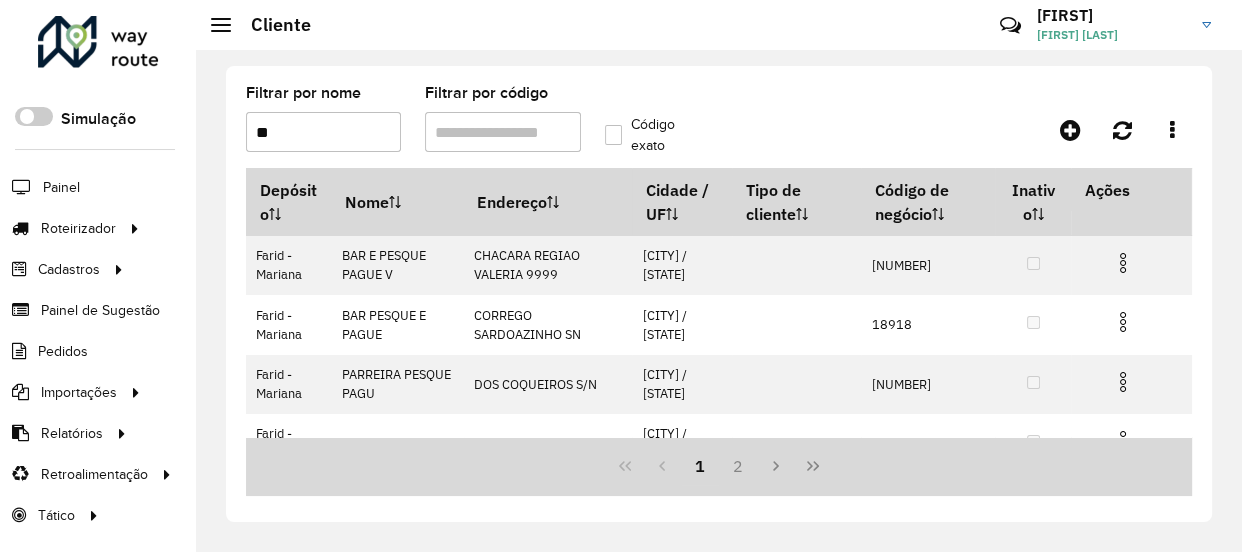 type on "*" 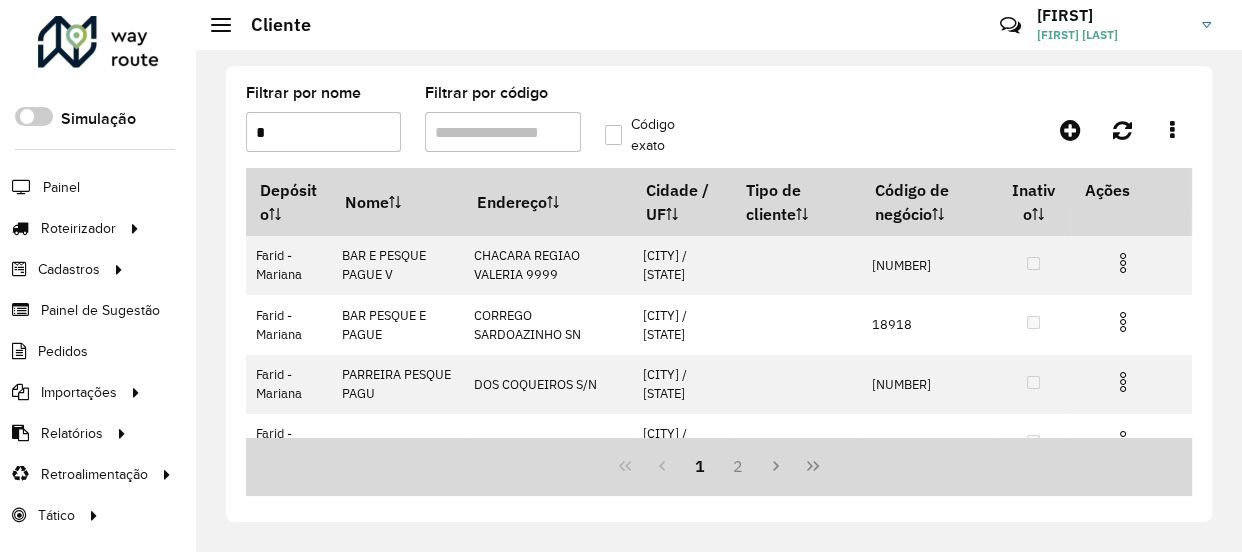 type 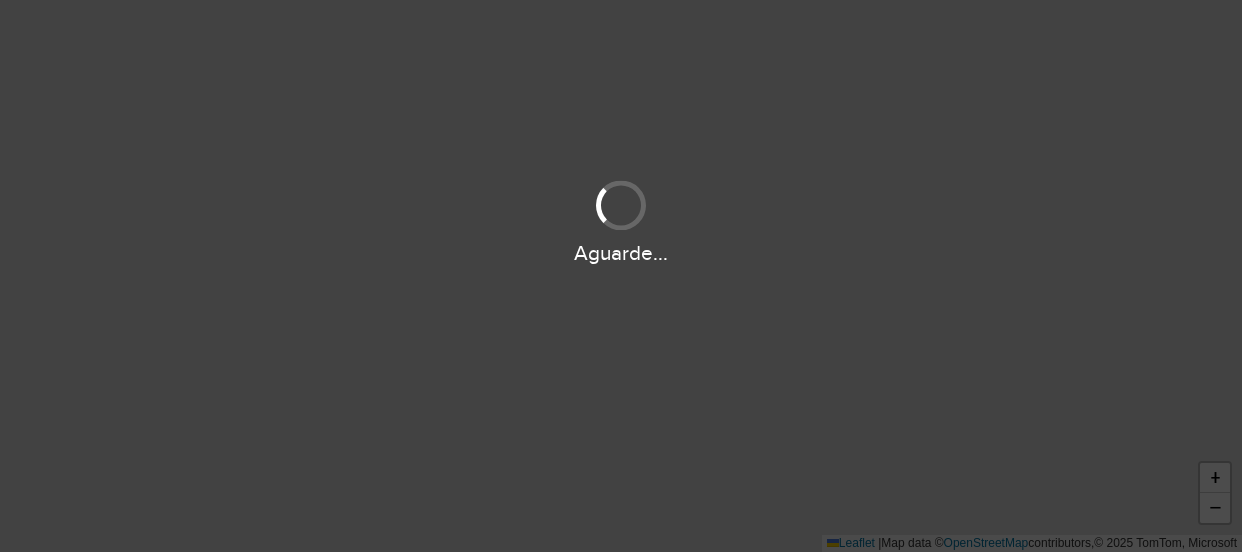 scroll, scrollTop: 0, scrollLeft: 0, axis: both 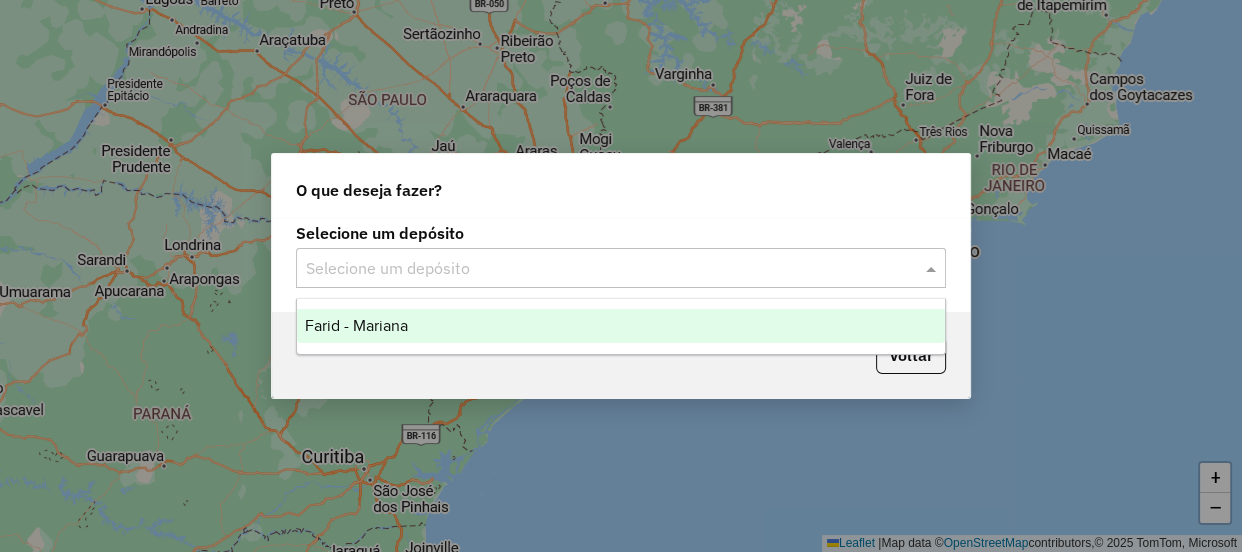 click 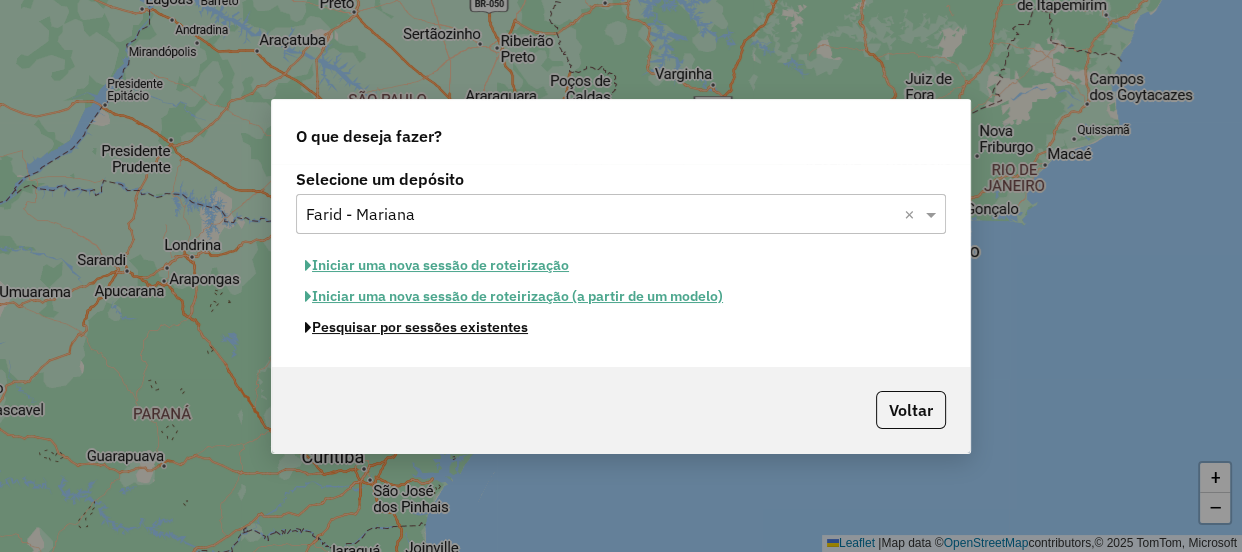 click on "Pesquisar por sessões existentes" 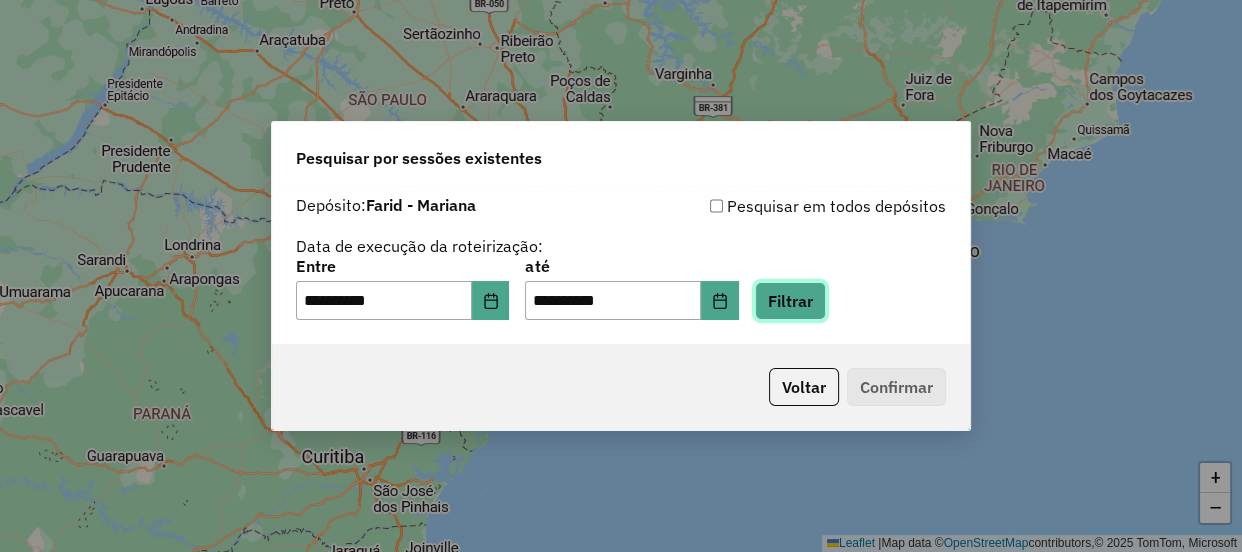 click on "Filtrar" 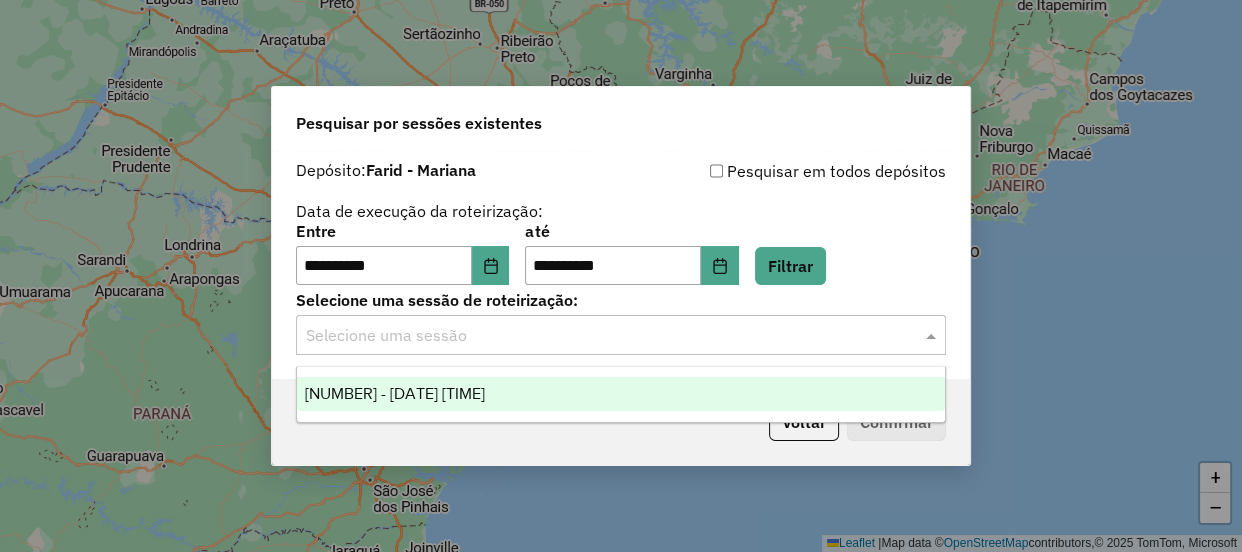 click 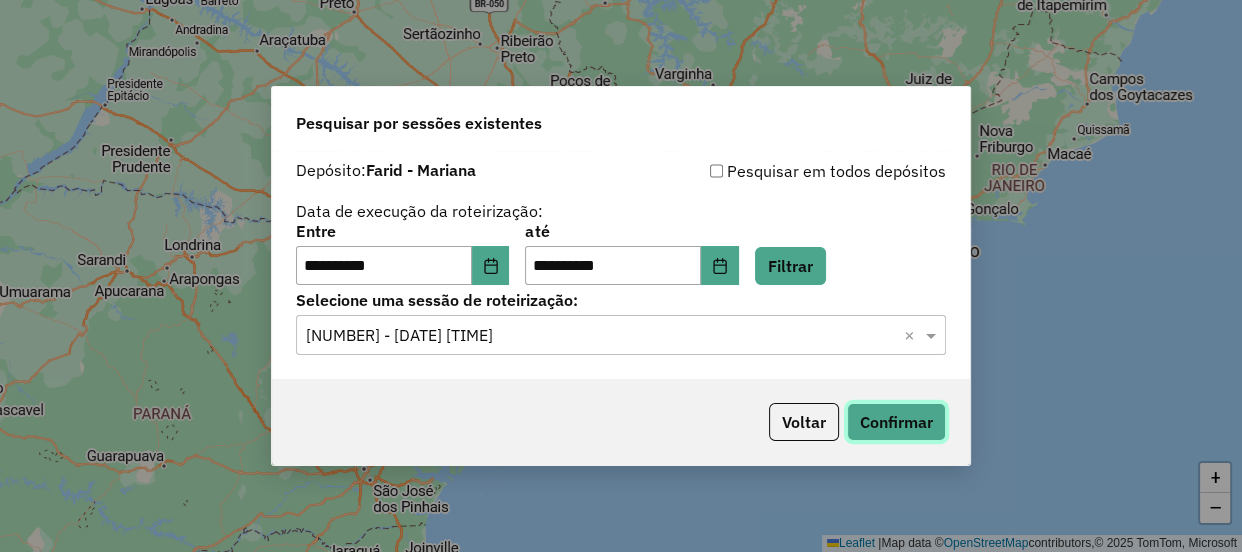 click on "Confirmar" 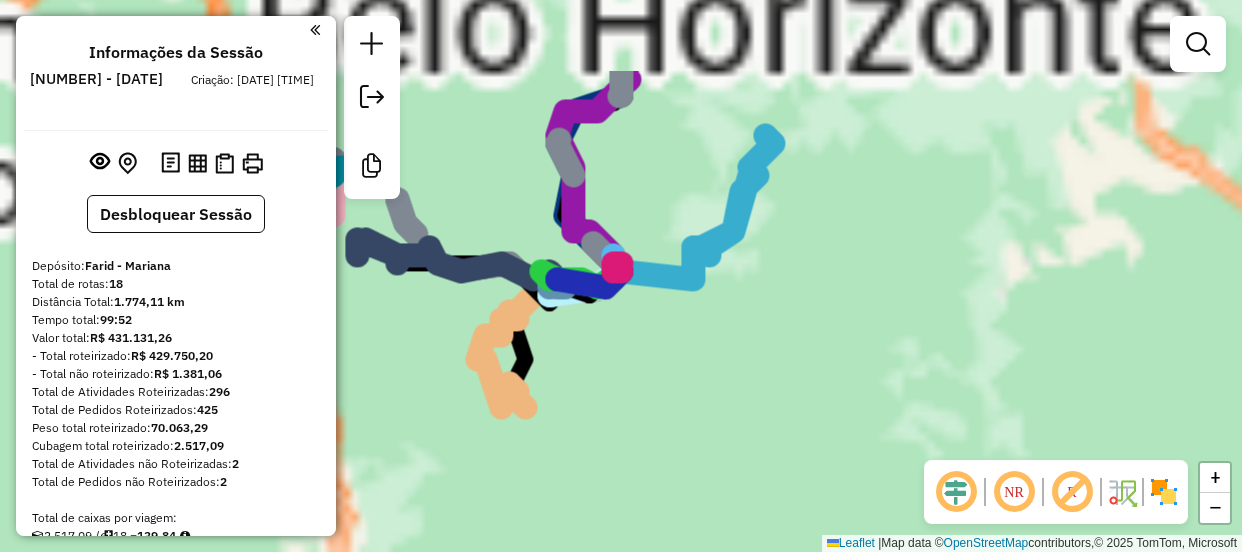 scroll, scrollTop: 0, scrollLeft: 0, axis: both 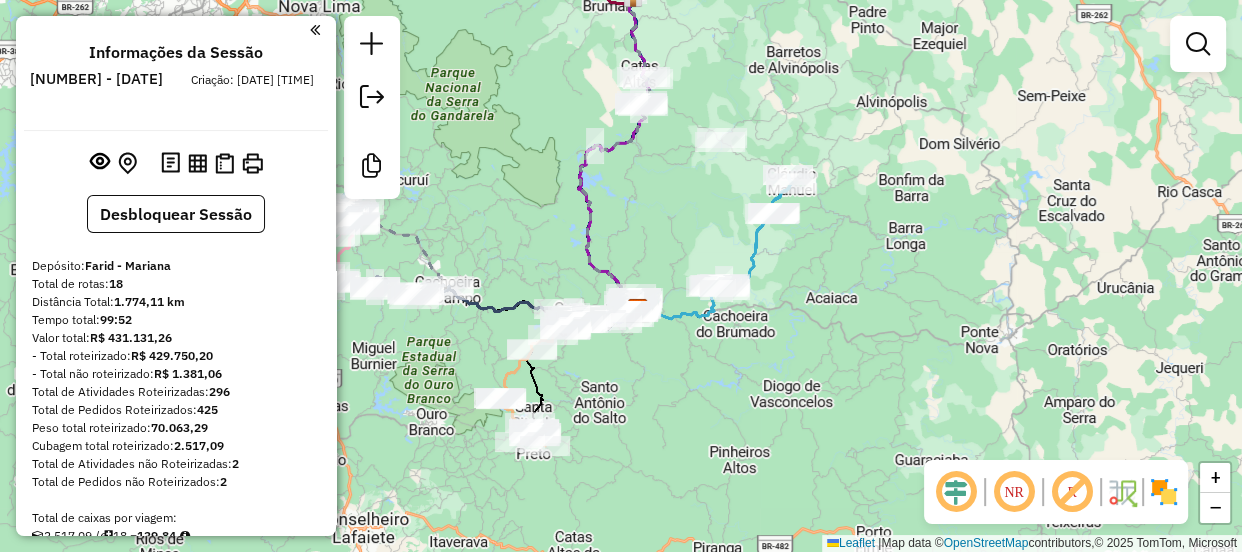 drag, startPoint x: 524, startPoint y: 139, endPoint x: 557, endPoint y: 225, distance: 92.11406 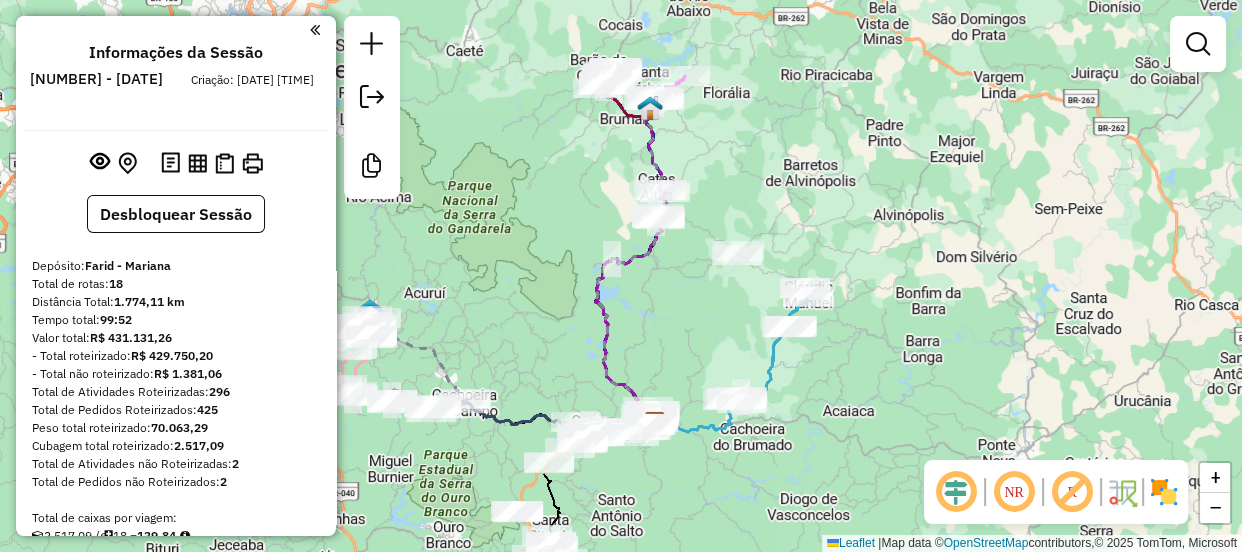 drag, startPoint x: 576, startPoint y: 195, endPoint x: 572, endPoint y: 253, distance: 58.137768 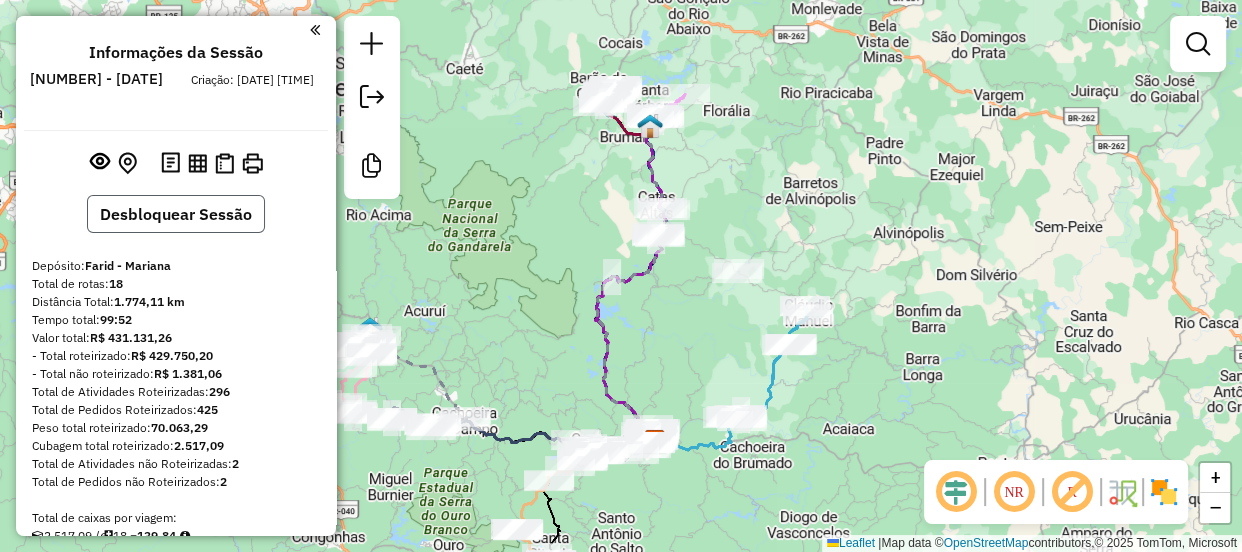 click on "Desbloquear Sessão" at bounding box center (176, 214) 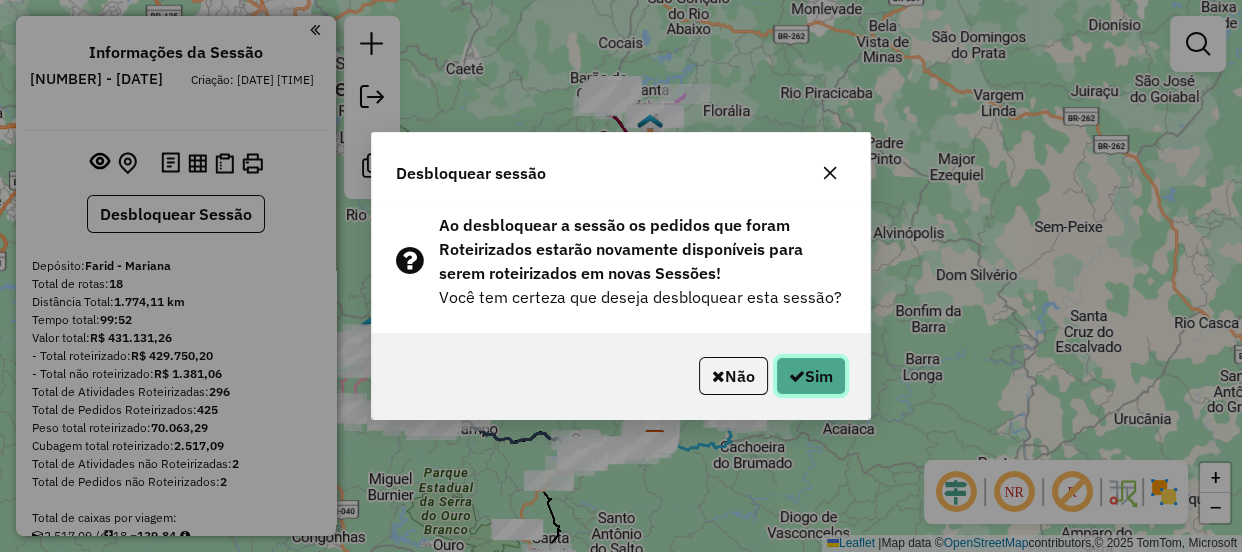 click on "Sim" 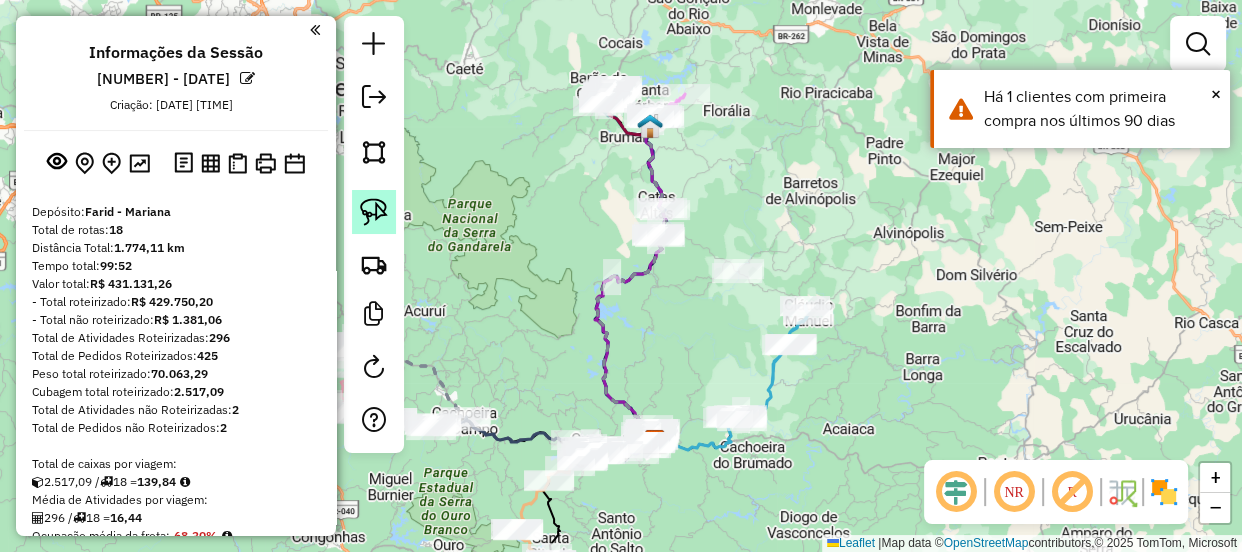 click 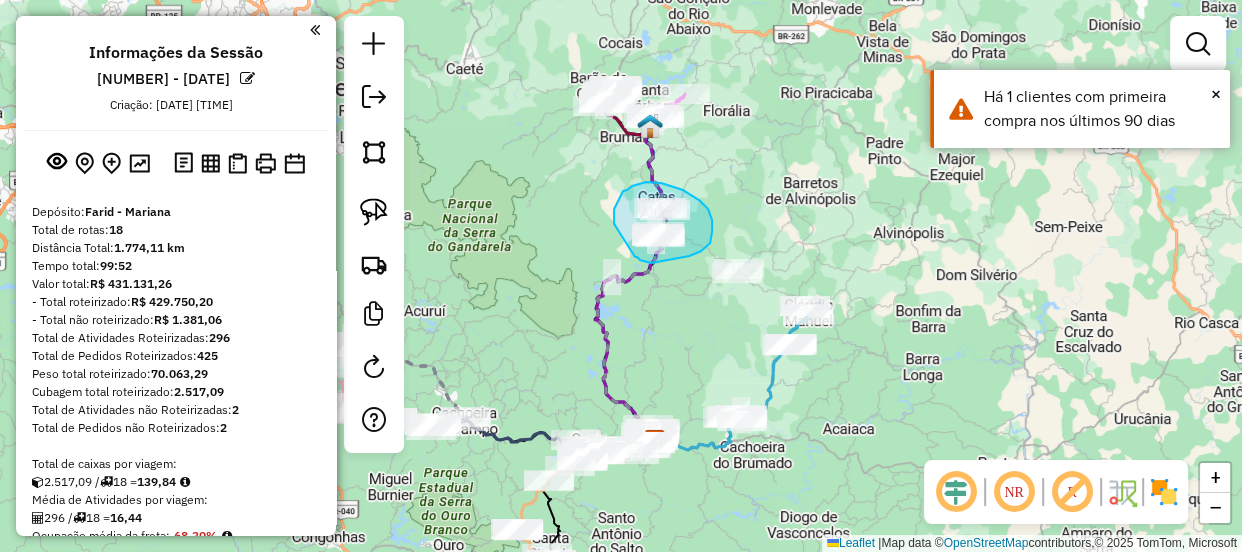 drag, startPoint x: 614, startPoint y: 219, endPoint x: 634, endPoint y: 257, distance: 42.941822 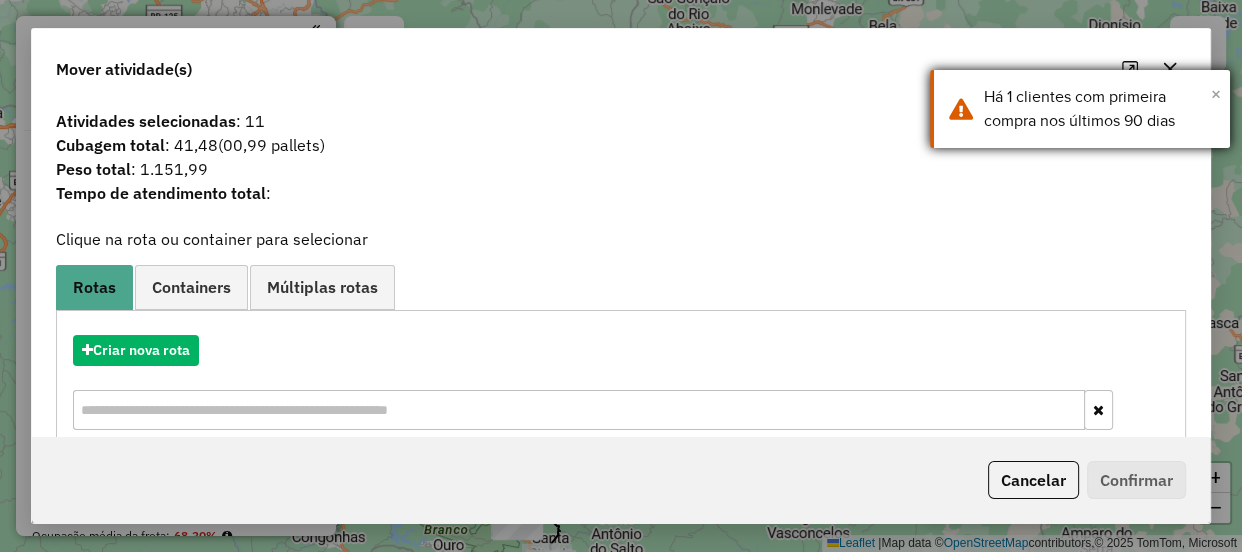click on "×" at bounding box center (1216, 94) 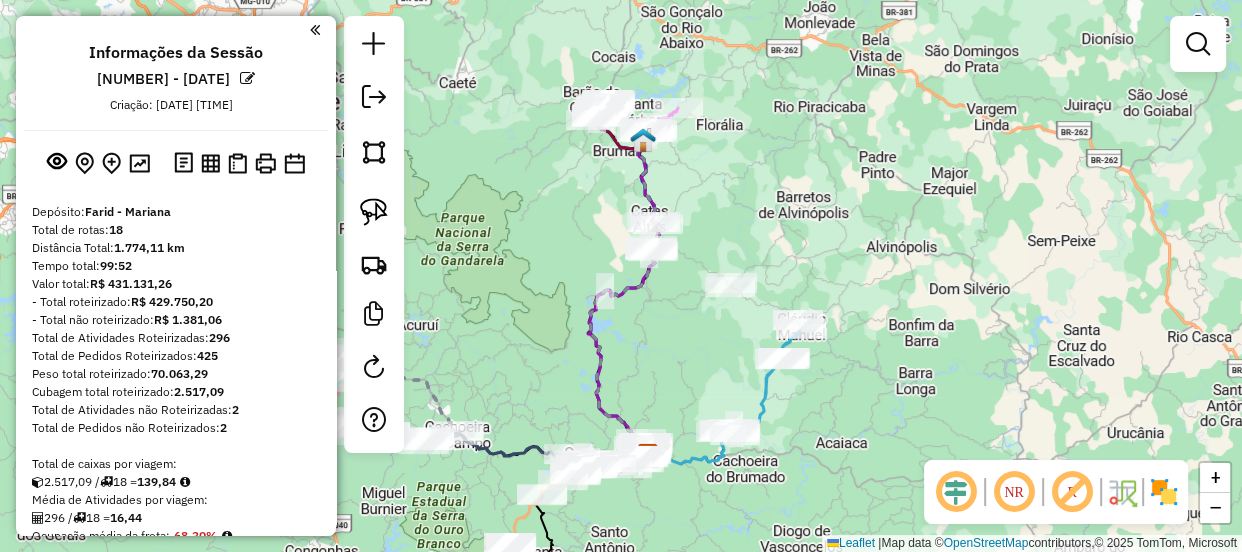 drag, startPoint x: 587, startPoint y: 176, endPoint x: 570, endPoint y: 200, distance: 29.410883 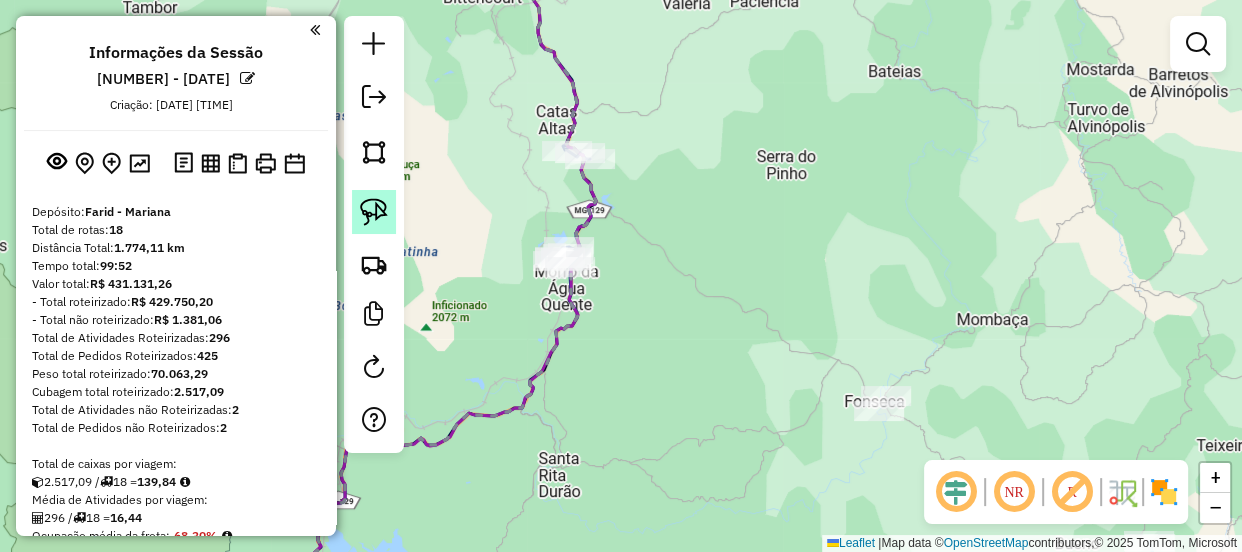 click 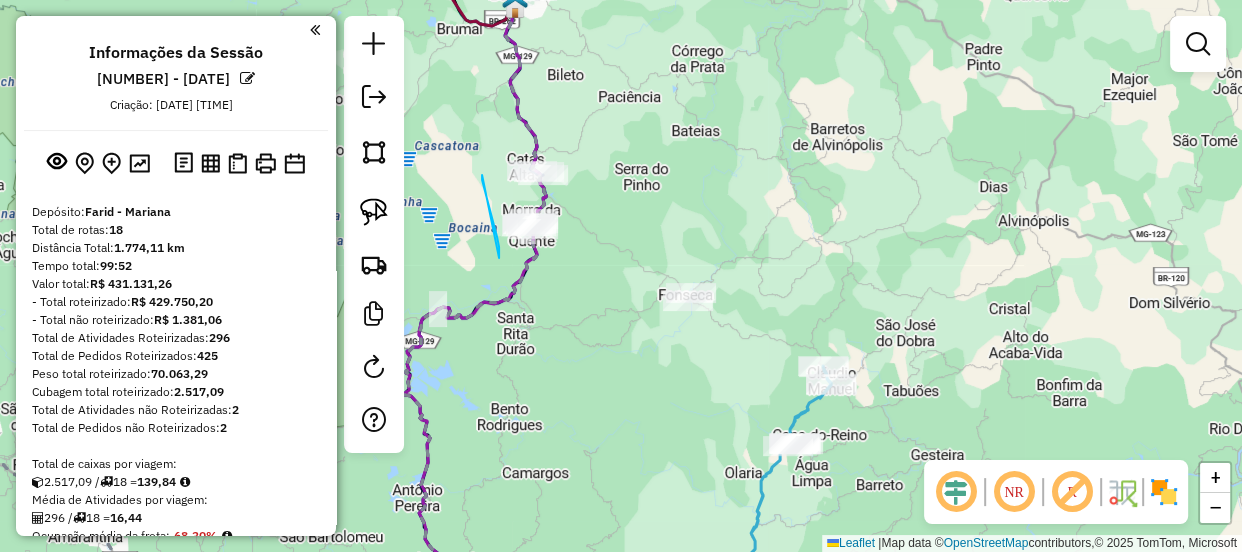 drag, startPoint x: 482, startPoint y: 177, endPoint x: 500, endPoint y: 259, distance: 83.95237 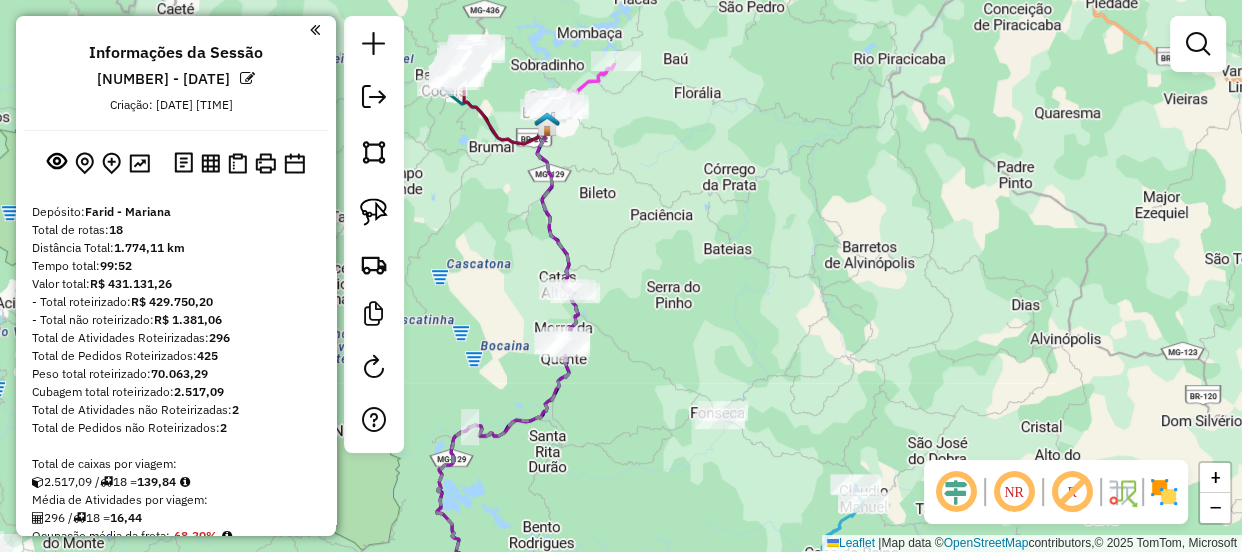 drag, startPoint x: 578, startPoint y: 101, endPoint x: 611, endPoint y: 225, distance: 128.31601 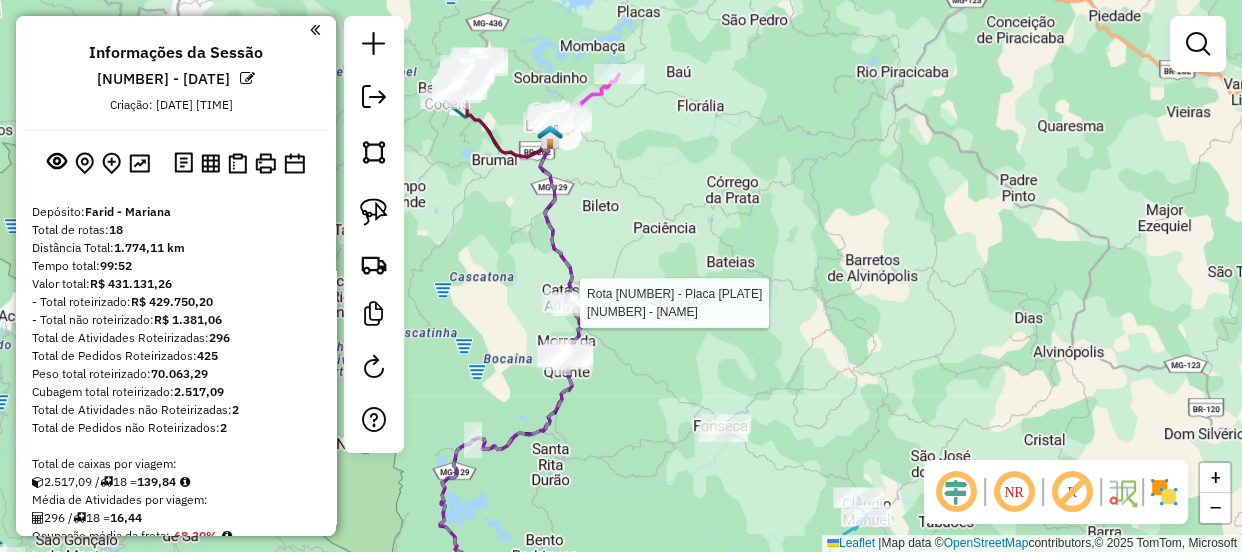 select on "**********" 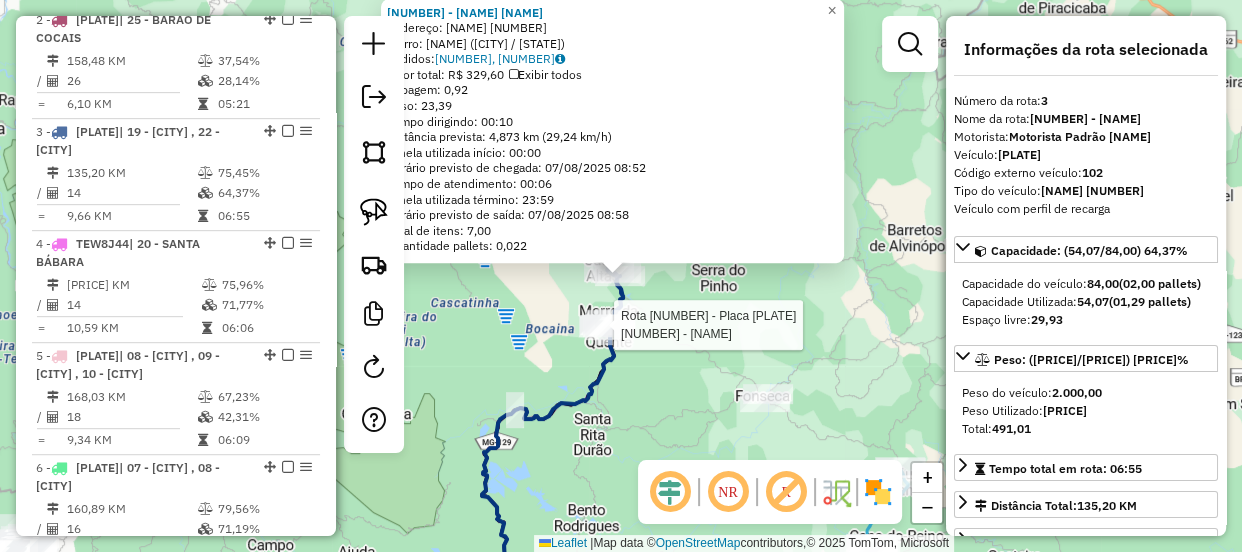 scroll, scrollTop: 1022, scrollLeft: 0, axis: vertical 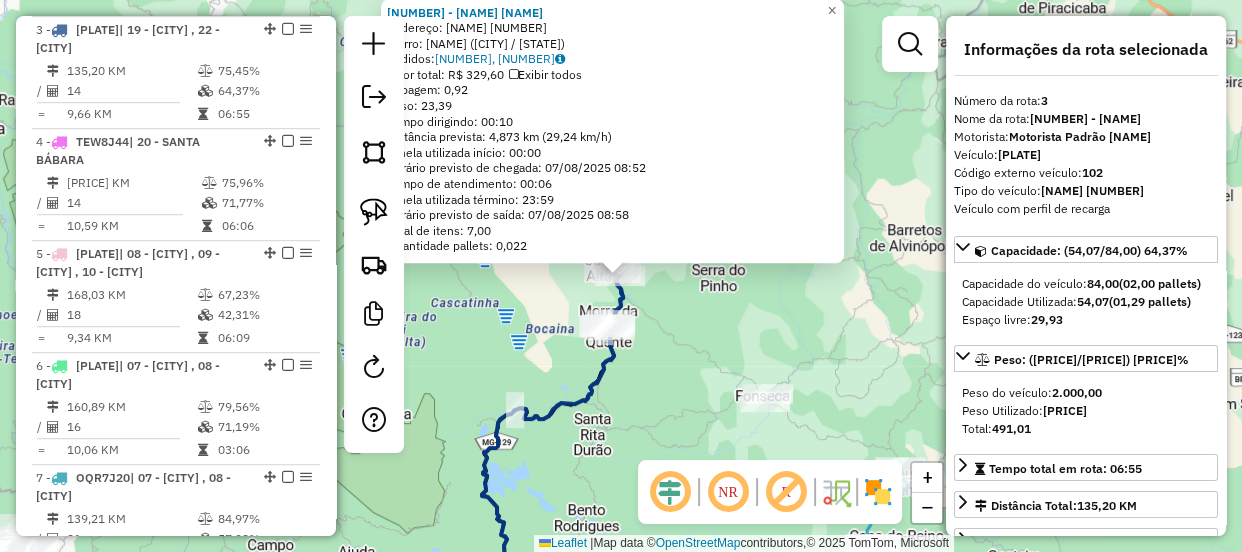 click on "[NUMBER] - [NAME] - [STREET] [NUMBER] Bairro: [NAME] ([CITY] / [STATE]) Pedidos: [NUMBER], [NUMBER] Valor total: [CURRENCY] [VALUE] Exibir todos Cubagem: [VALUE] Peso: [VALUE] Tempo dirigindo: [TIME] Distância prevista: [DISTANCE] km ([SPEED] km/h) Janela utilizada início: [TIME] Horário previsto de chegada: [DATE] [TIME] Tempo de atendimento: [TIME] Janela utilizada término: [TIME] Horário previsto de saída: [DATE] [TIME] Total de itens: [VALUE] Quantidade pallets: [VALUE] × Janela de atendimento Grade de atendimento Capacidade Transportadoras Veículos Cliente Pedidos Rotas Selecione os dias de semana para filtrar as janelas de atendimento Seg Ter Qua Qui Sex Sáb Dom Informe o período da janela de atendimento: De: Até: Filtrar exatamente a janela do cliente Considerar janela de atendimento padrão Selecione os dias de semana para filtrar as grades de atendimento Seg Ter Qua Qui Sex Sáb Dom Considerar clientes sem dia de atendimento cadastrado" 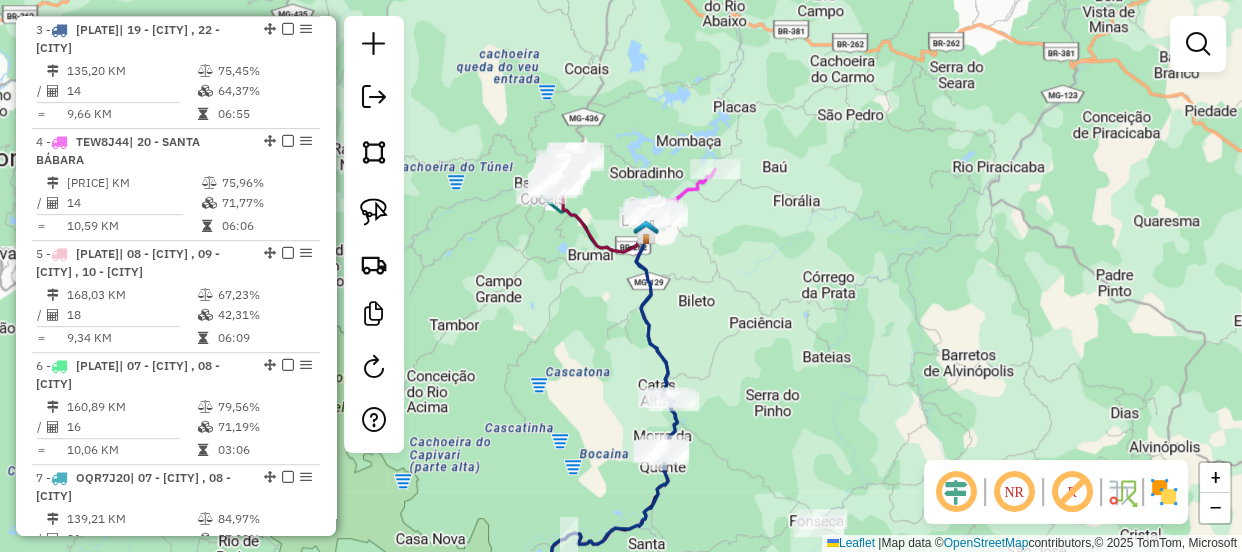 drag, startPoint x: 700, startPoint y: 285, endPoint x: 755, endPoint y: 406, distance: 132.91351 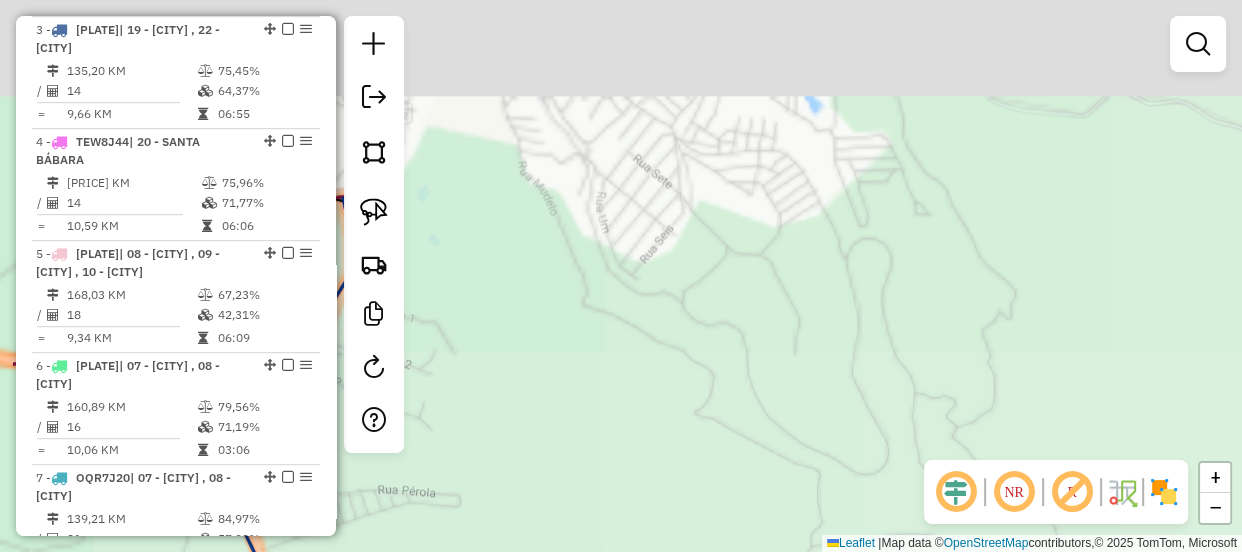 drag, startPoint x: 610, startPoint y: 97, endPoint x: 692, endPoint y: 224, distance: 151.17209 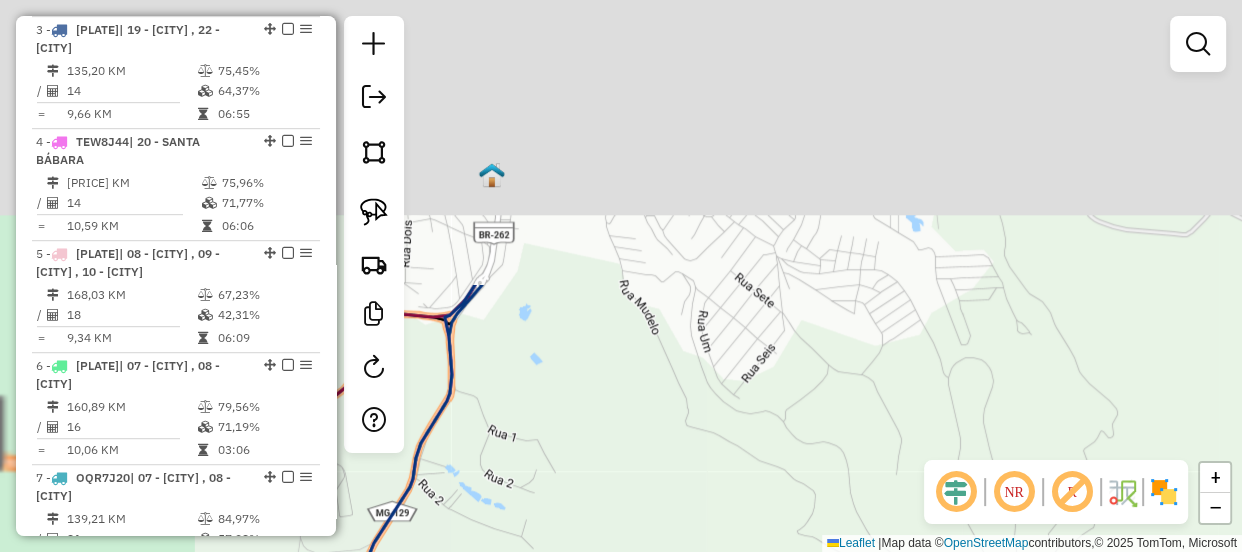 drag, startPoint x: 681, startPoint y: 248, endPoint x: 767, endPoint y: 396, distance: 171.17242 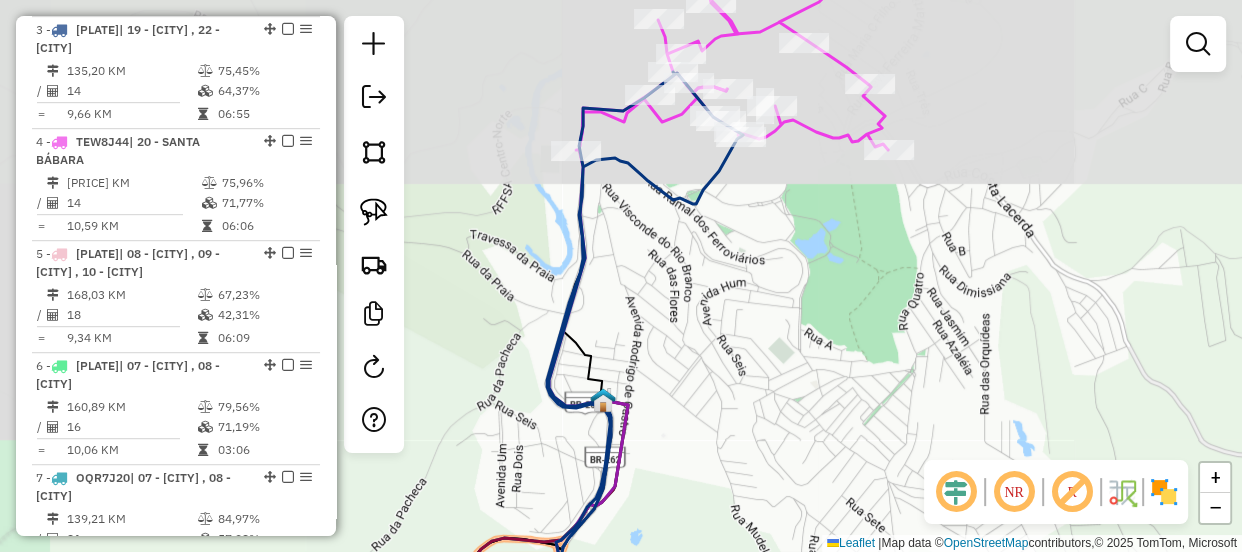 drag, startPoint x: 725, startPoint y: 303, endPoint x: 715, endPoint y: 425, distance: 122.40915 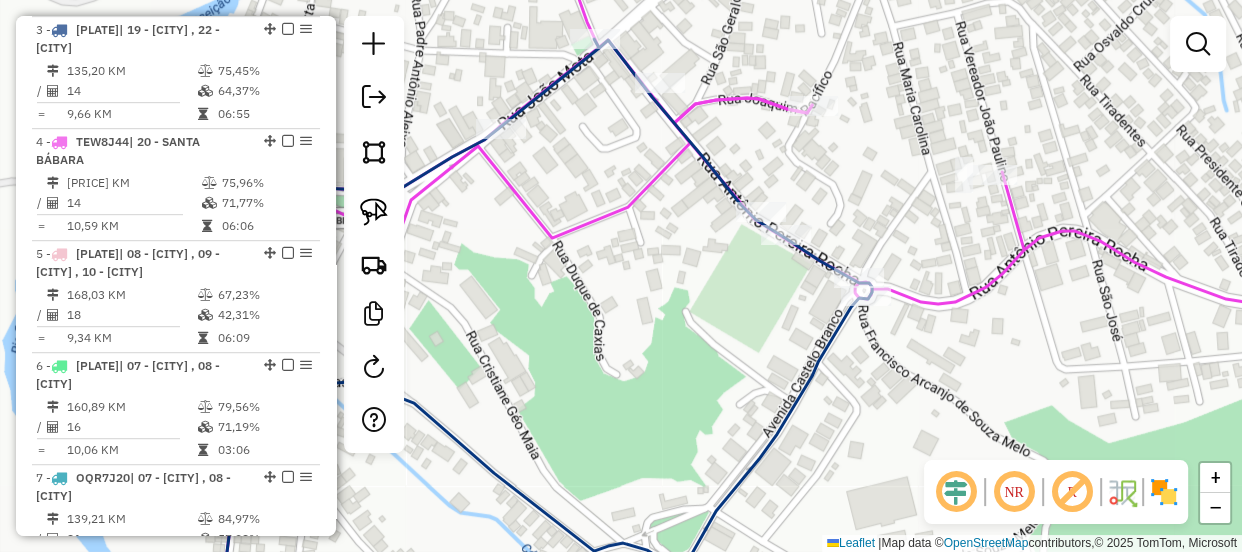 drag, startPoint x: 663, startPoint y: 169, endPoint x: 629, endPoint y: 238, distance: 76.922035 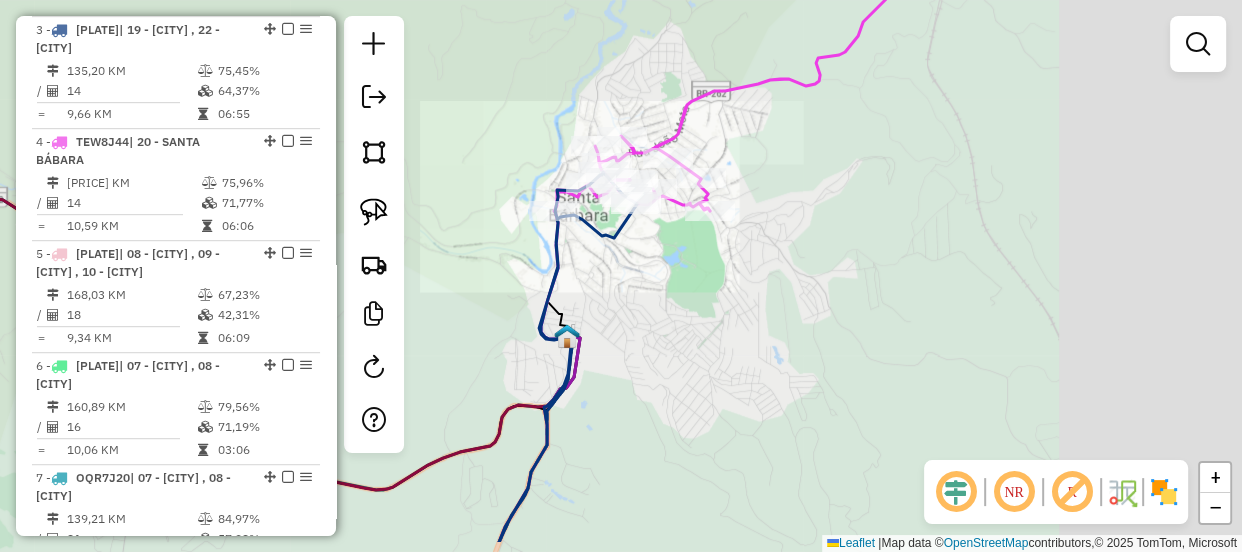 drag, startPoint x: 813, startPoint y: 417, endPoint x: 822, endPoint y: 289, distance: 128.31601 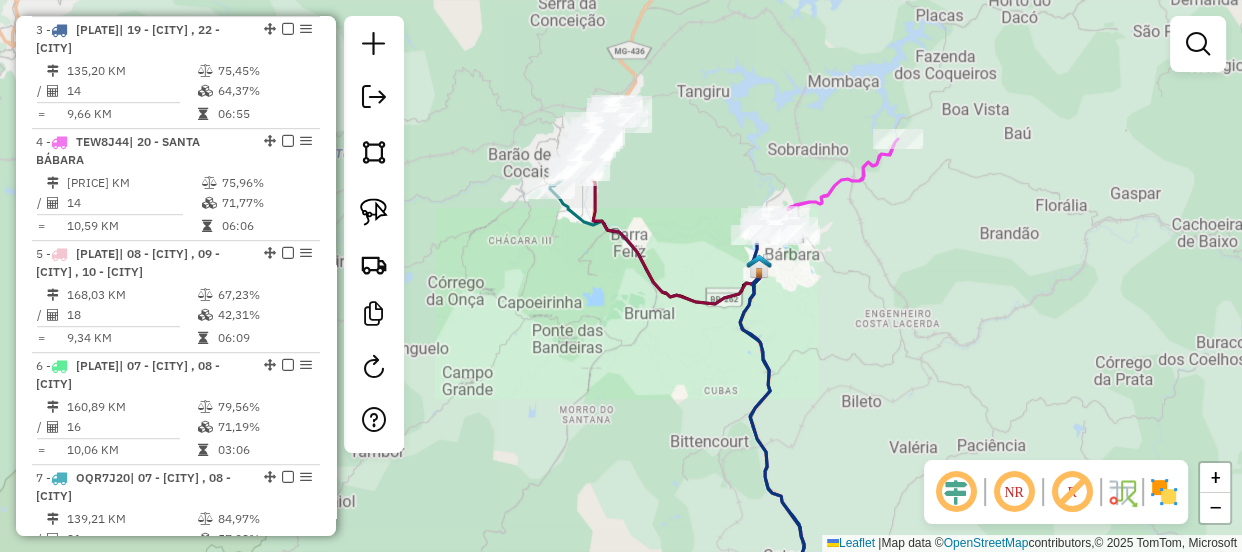 drag, startPoint x: 820, startPoint y: 370, endPoint x: 789, endPoint y: 244, distance: 129.75746 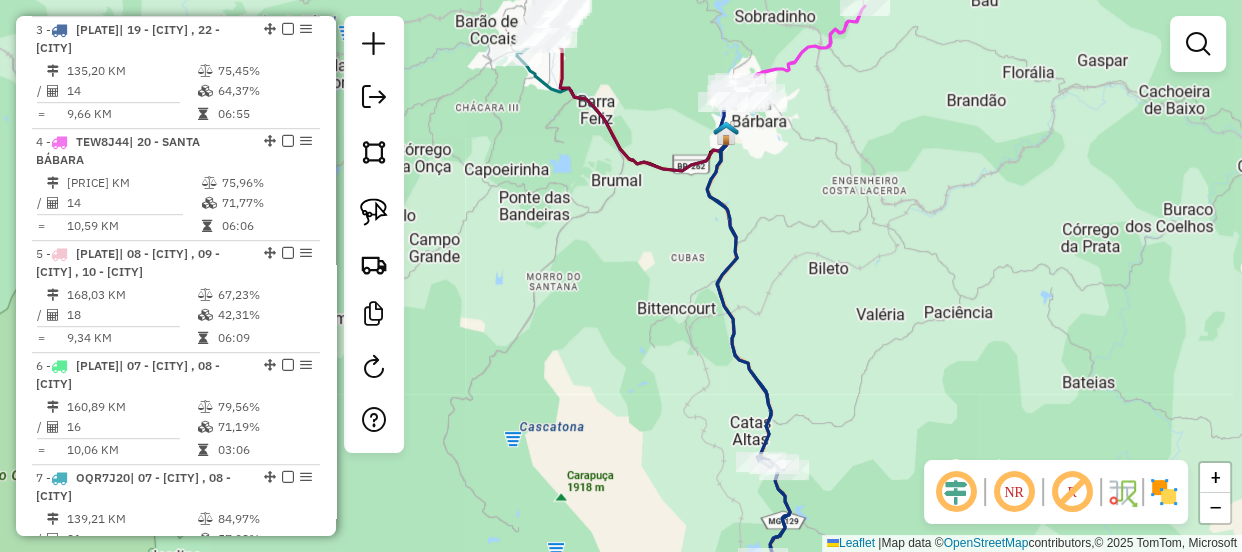 drag, startPoint x: 864, startPoint y: 405, endPoint x: 825, endPoint y: 305, distance: 107.33592 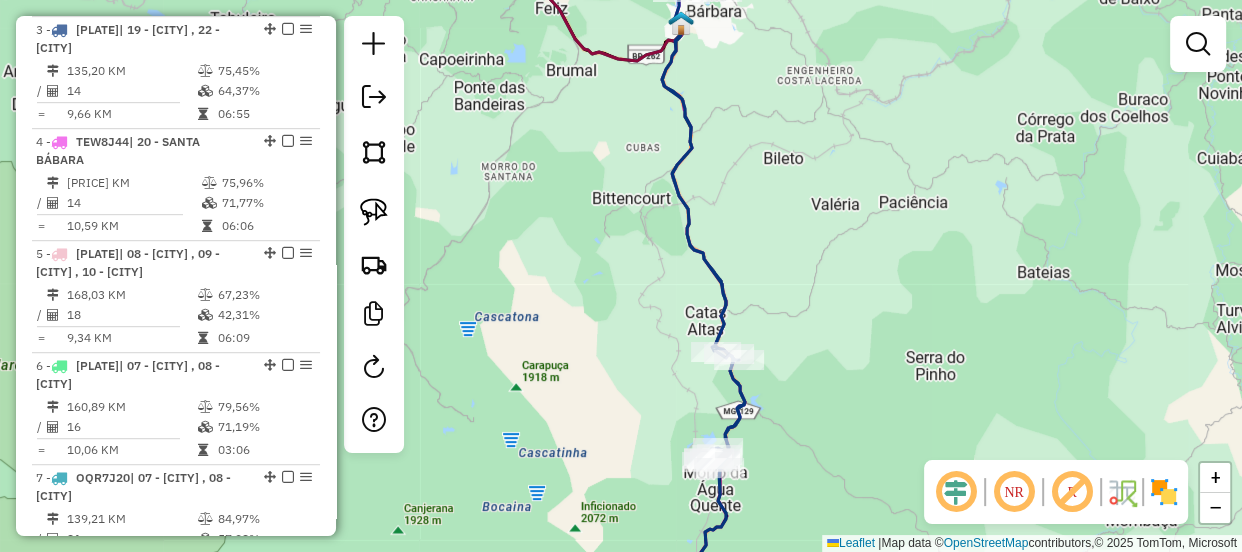 drag, startPoint x: 690, startPoint y: 403, endPoint x: 665, endPoint y: 360, distance: 49.73932 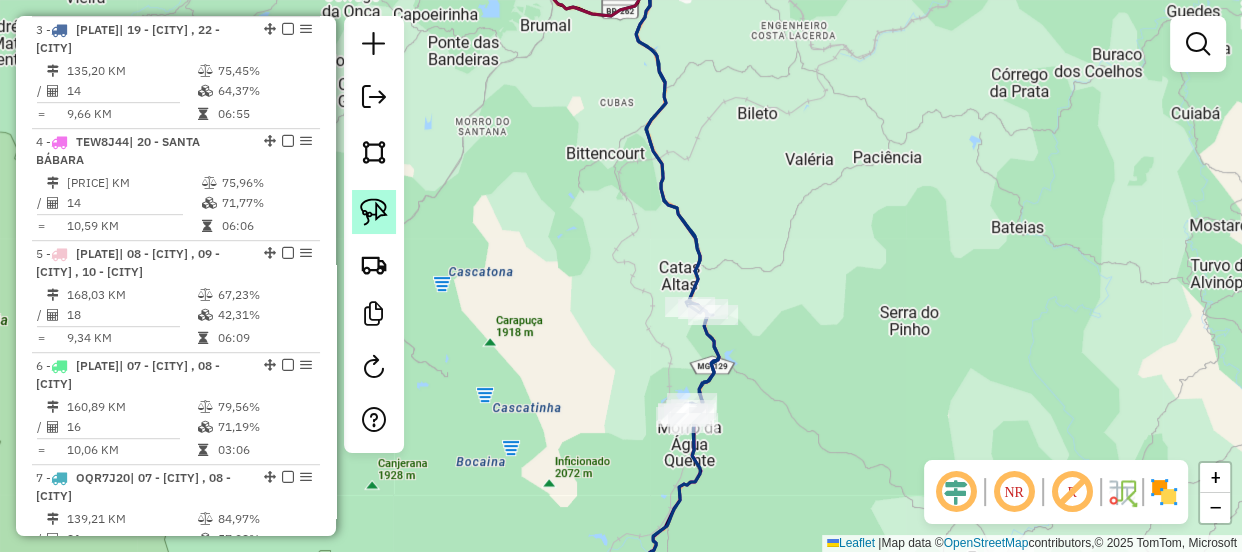 click 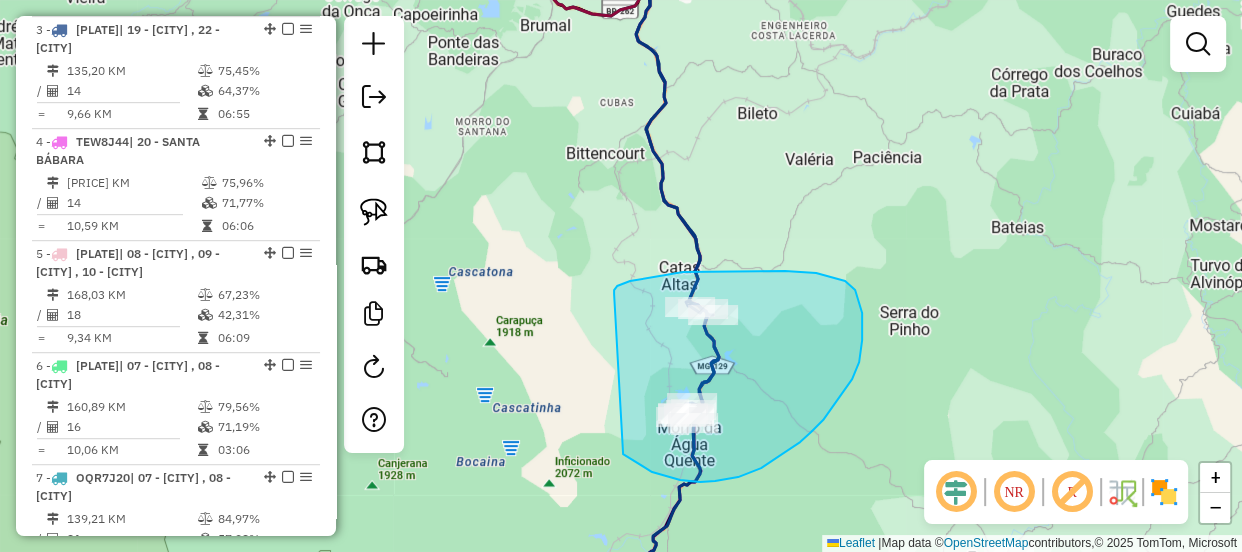 drag, startPoint x: 616, startPoint y: 287, endPoint x: 593, endPoint y: 415, distance: 130.04999 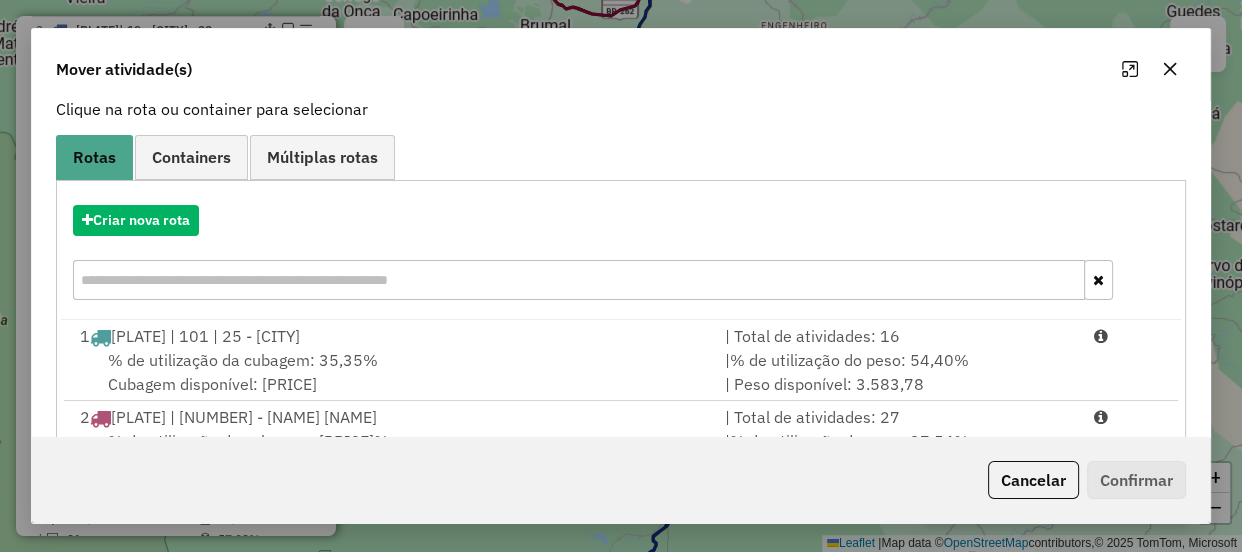 scroll, scrollTop: 0, scrollLeft: 0, axis: both 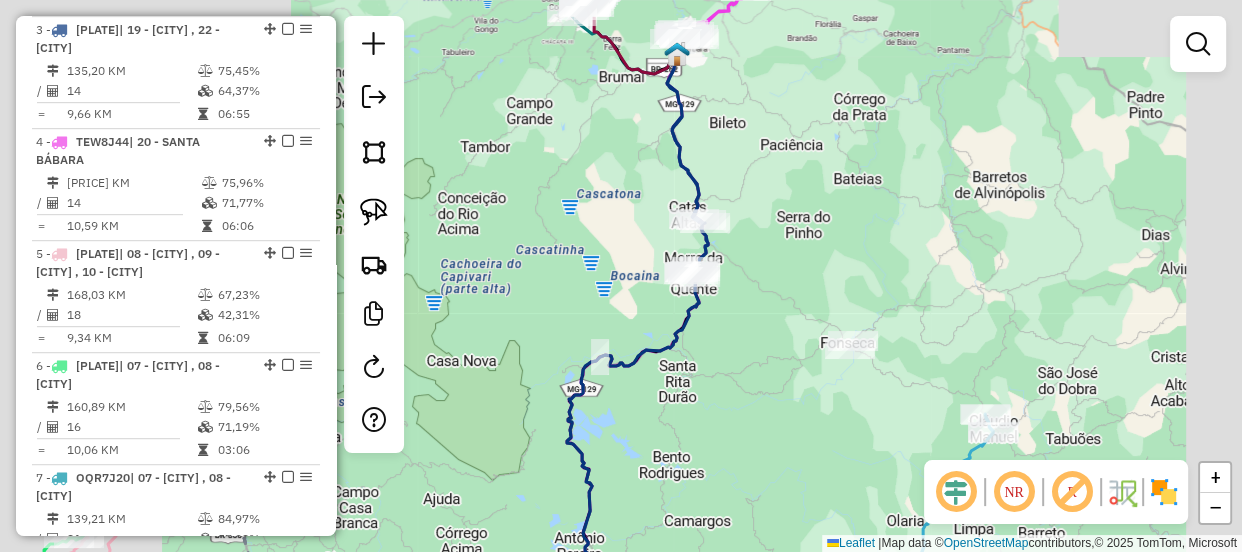 drag, startPoint x: 730, startPoint y: 176, endPoint x: 747, endPoint y: 237, distance: 63.324562 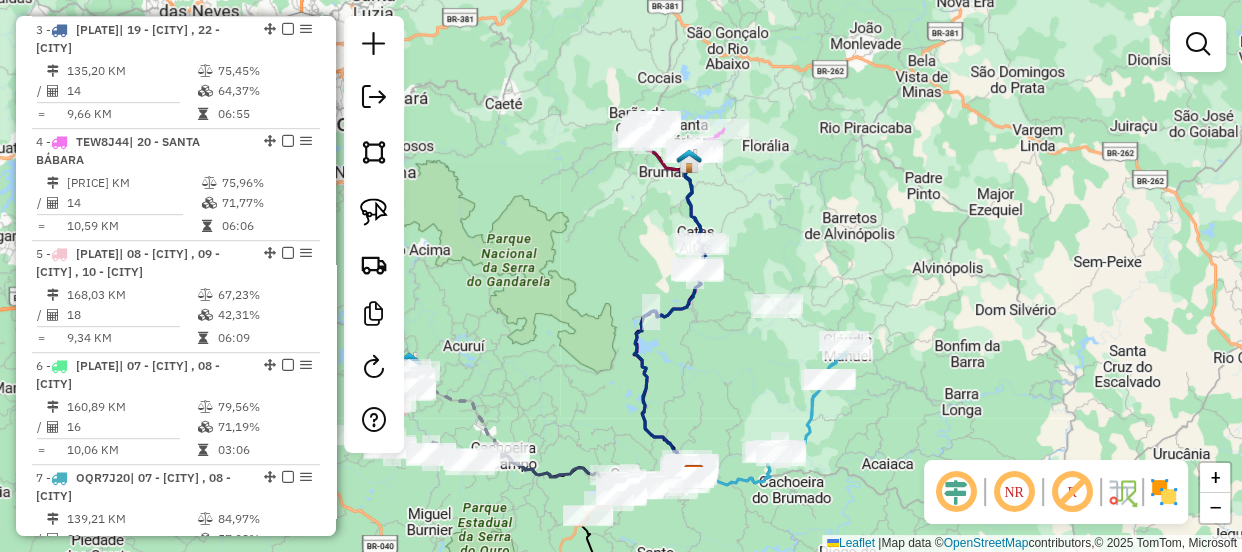 drag, startPoint x: 675, startPoint y: 270, endPoint x: 659, endPoint y: 273, distance: 16.27882 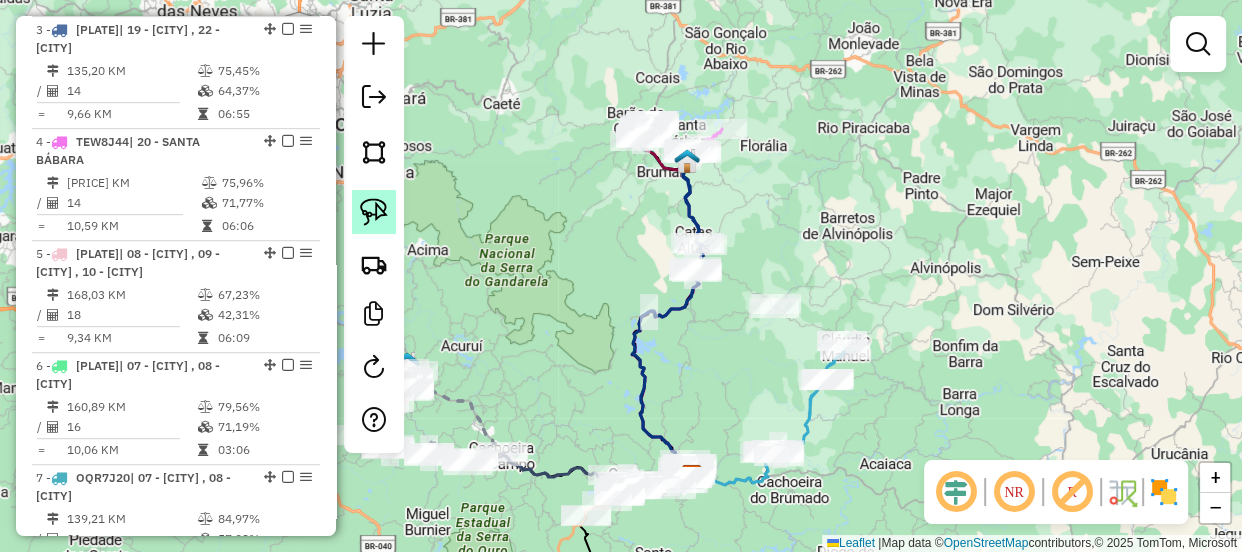 click 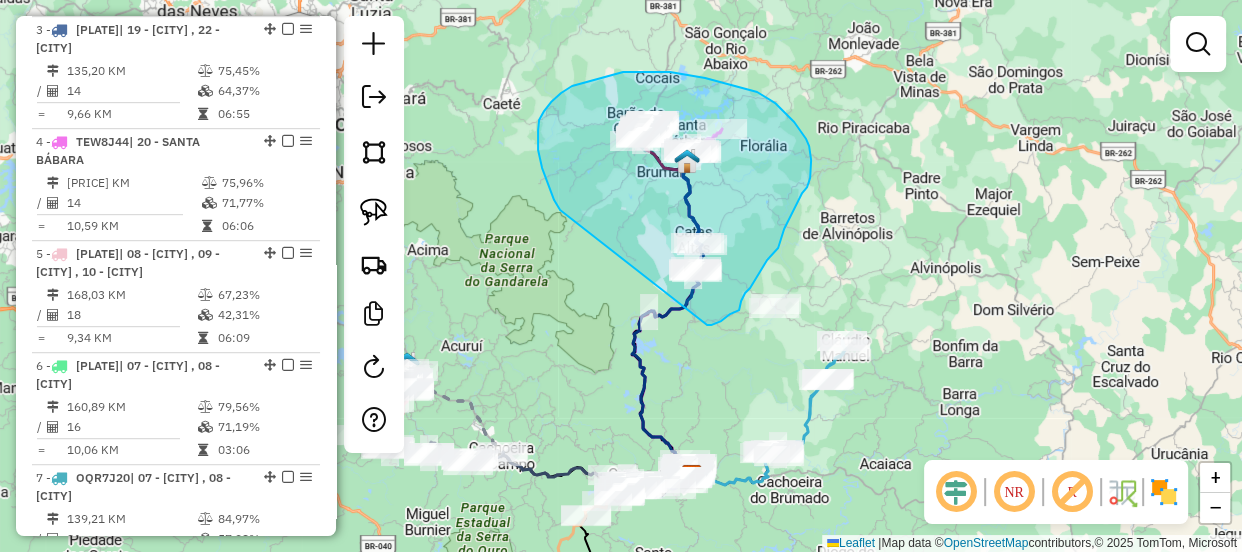 drag, startPoint x: 558, startPoint y: 208, endPoint x: 679, endPoint y: 297, distance: 150.20653 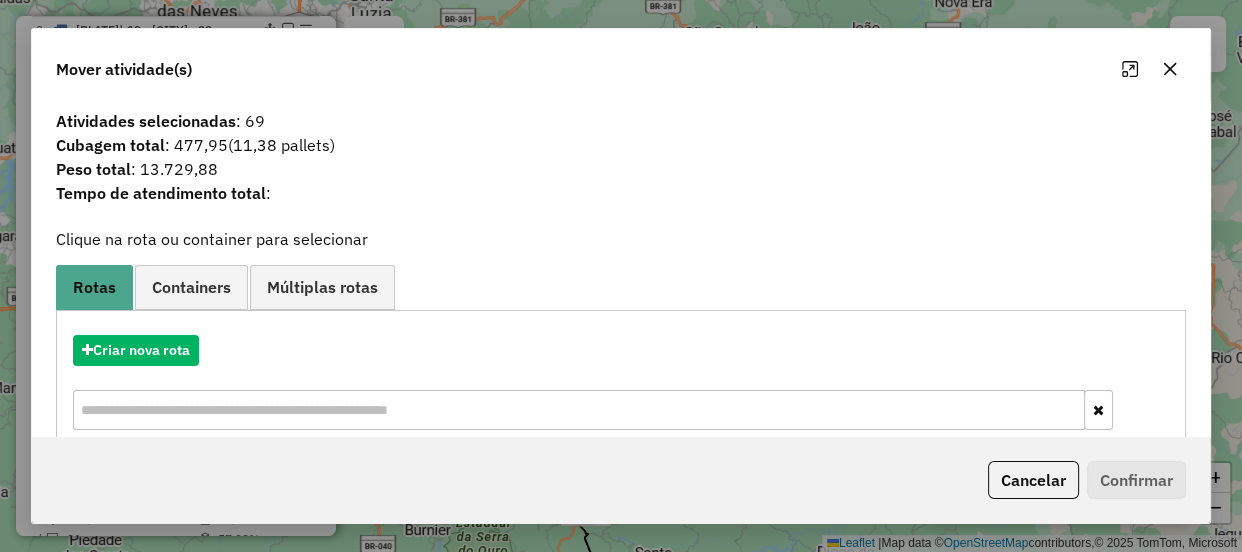 click 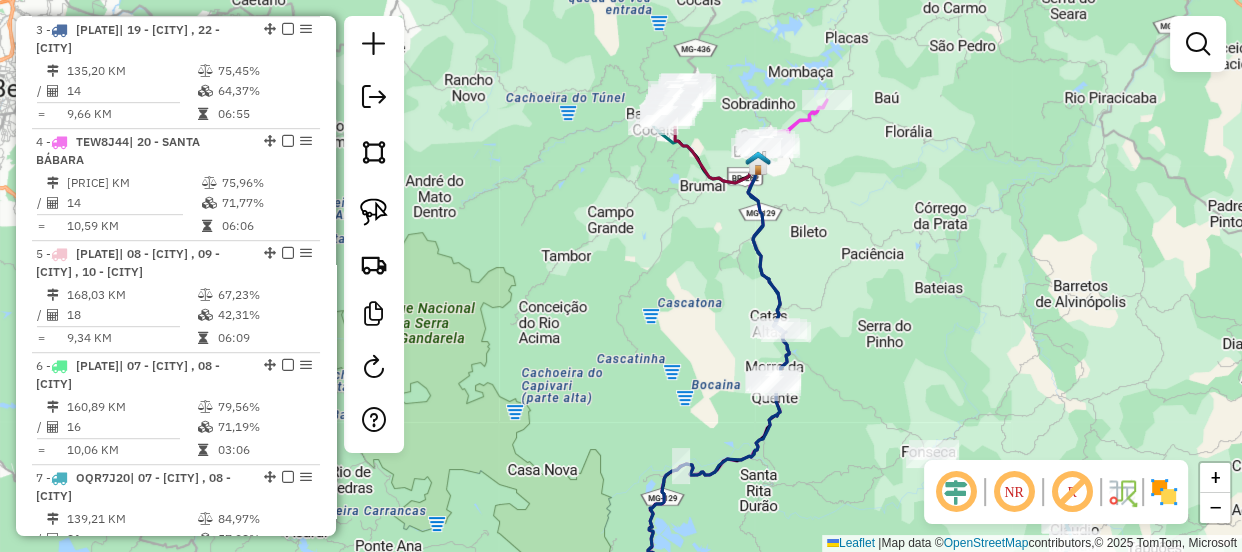 drag, startPoint x: 619, startPoint y: 186, endPoint x: 598, endPoint y: 251, distance: 68.30813 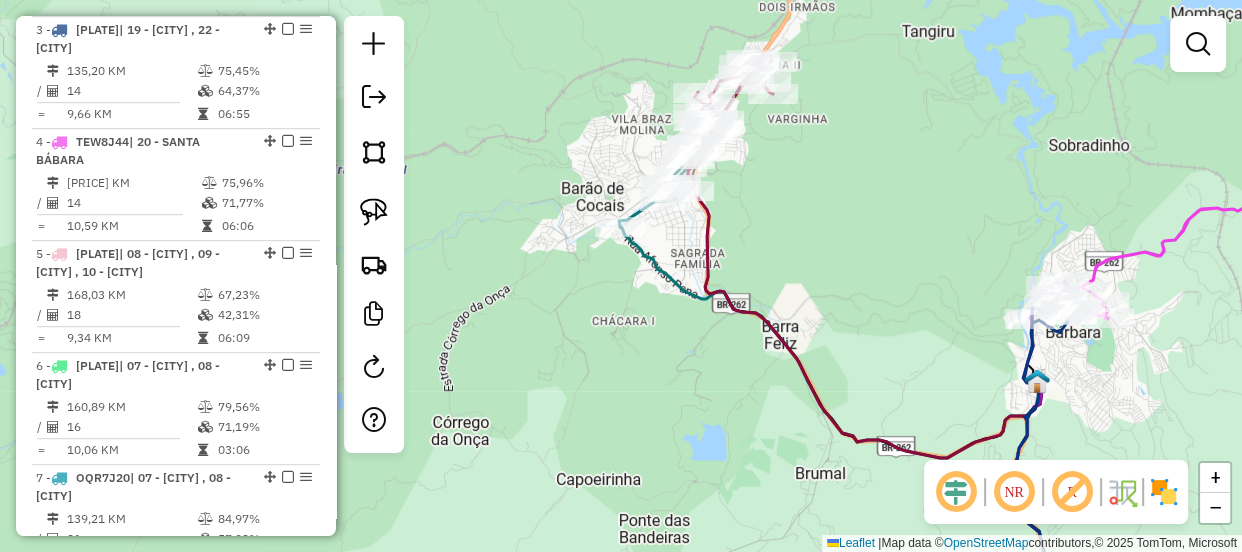 click on "Janela de atendimento Grade de atendimento Capacidade Transportadoras Veículos Cliente Pedidos  Rotas Selecione os dias de semana para filtrar as janelas de atendimento  Seg   Ter   Qua   Qui   Sex   Sáb   Dom  Informe o período da janela de atendimento: De: Até:  Filtrar exatamente a janela do cliente  Considerar janela de atendimento padrão  Selecione os dias de semana para filtrar as grades de atendimento  Seg   Ter   Qua   Qui   Sex   Sáb   Dom   Considerar clientes sem dia de atendimento cadastrado  Clientes fora do dia de atendimento selecionado Filtrar as atividades entre os valores definidos abaixo:  Peso mínimo:   Peso máximo:   Cubagem mínima:   Cubagem máxima:   De:   Até:  Filtrar as atividades entre o tempo de atendimento definido abaixo:  De:   Até:   Considerar capacidade total dos clientes não roteirizados Transportadora: Selecione um ou mais itens Tipo de veículo: Selecione um ou mais itens Veículo: Selecione um ou mais itens Motorista: Selecione um ou mais itens Nome: Rótulo:" 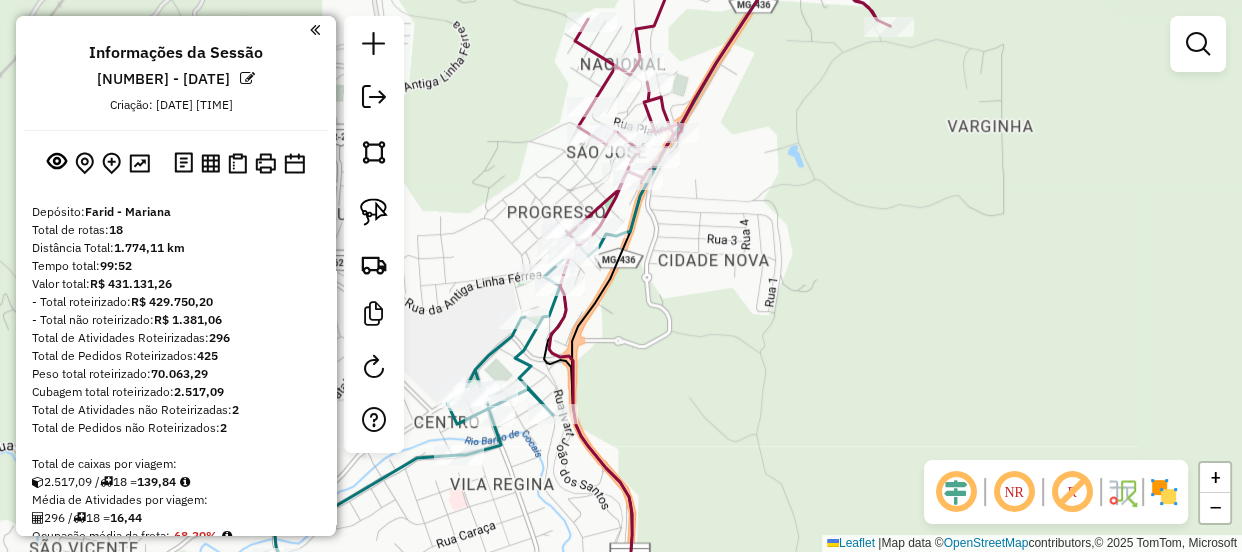 scroll, scrollTop: 272, scrollLeft: 0, axis: vertical 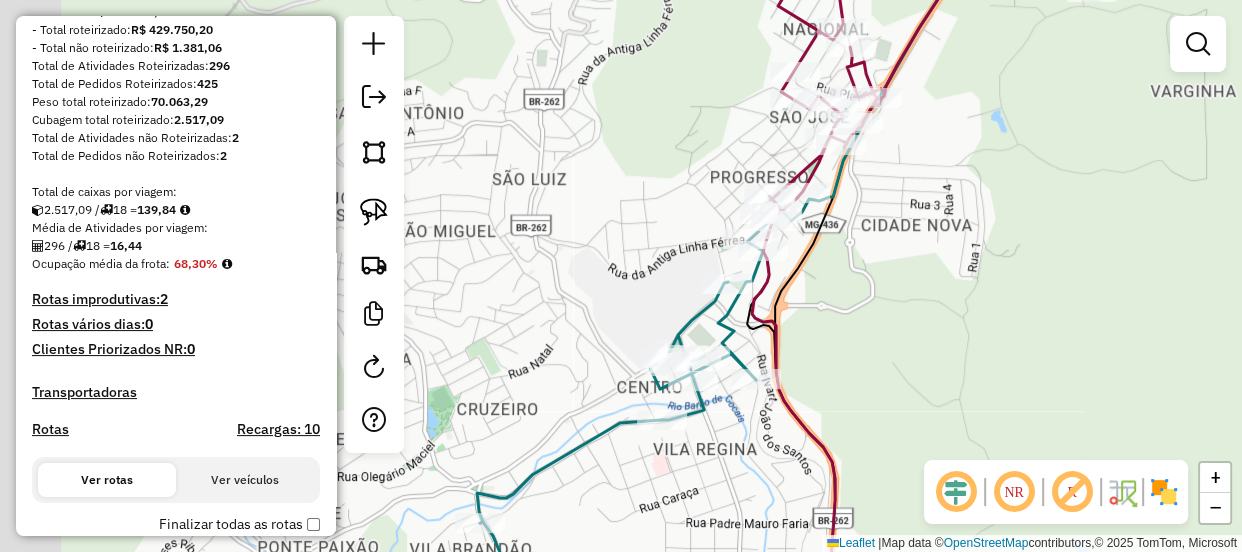 drag, startPoint x: 925, startPoint y: 288, endPoint x: 937, endPoint y: 284, distance: 12.649111 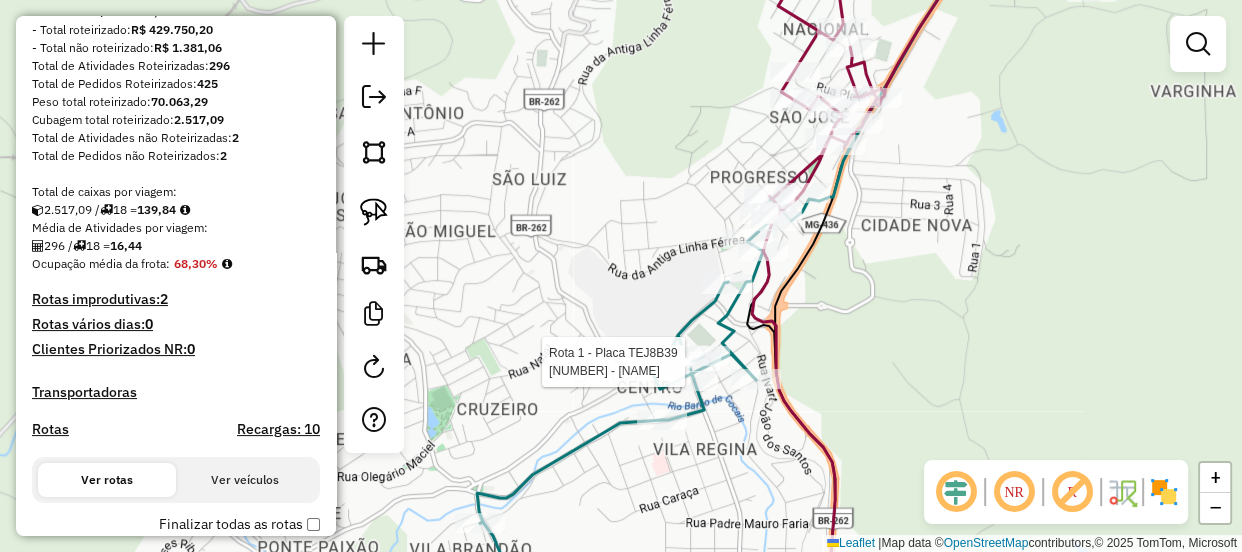 select on "**********" 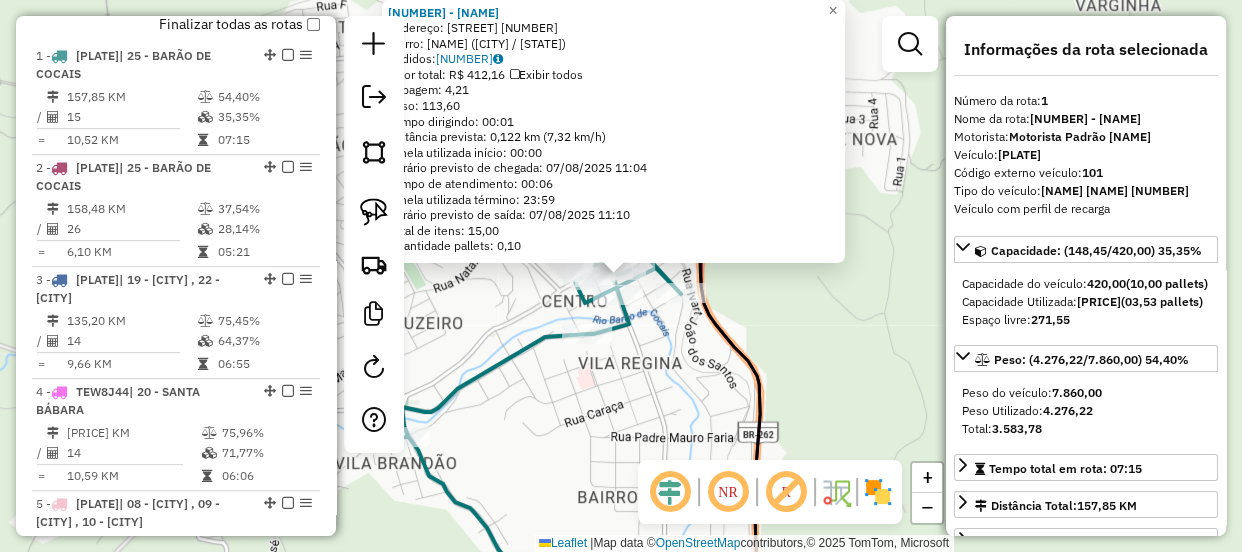 scroll, scrollTop: 799, scrollLeft: 0, axis: vertical 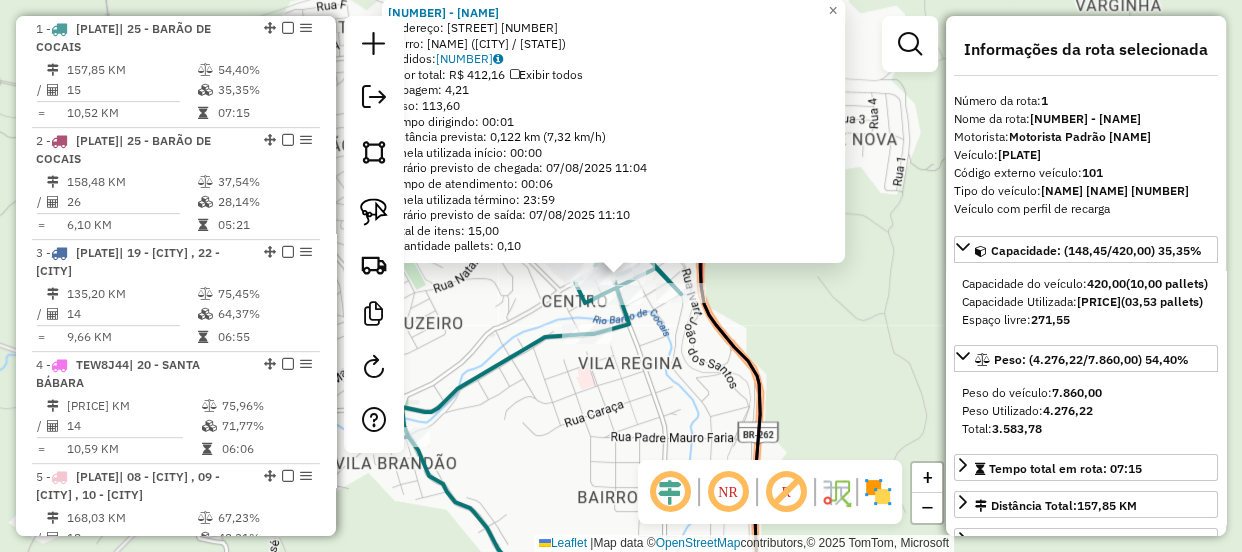 click on "[NUMBER] - [NAME] - [STREET] [NUMBER] Bairro: [NAME] ([CITY] / [STATE]) Pedidos: [NUMBER] Valor total: [CURRENCY] [VALUE] Exibir todos Cubagem: [VALUE] Peso: [VALUE] Tempo dirigindo: [TIME] Distância prevista: [DISTANCE] km ([SPEED] km/h) Janela utilizada início: [TIME] Horário previsto de chegada: [DATE] [TIME] Tempo de atendimento: [TIME] Janela utilizada término: [TIME] Horário previsto de saída: [DATE] [TIME] Total de itens: [VALUE] Quantidade pallets: [VALUE] × Janela de atendimento Grade de atendimento Capacidade Transportadoras Veículos Cliente Pedidos Rotas Selecione os dias de semana para filtrar as janelas de atendimento Seg Ter Qua Qui Sex Sáb Dom Informe o período da janela de atendimento: De: Até: Filtrar exatamente a janela do cliente Considerar janela de atendimento padrão Selecione os dias de semana para filtrar as grades de atendimento Seg Ter Qua Qui Sex Sáb Dom Considerar clientes sem dia de atendimento cadastrado" 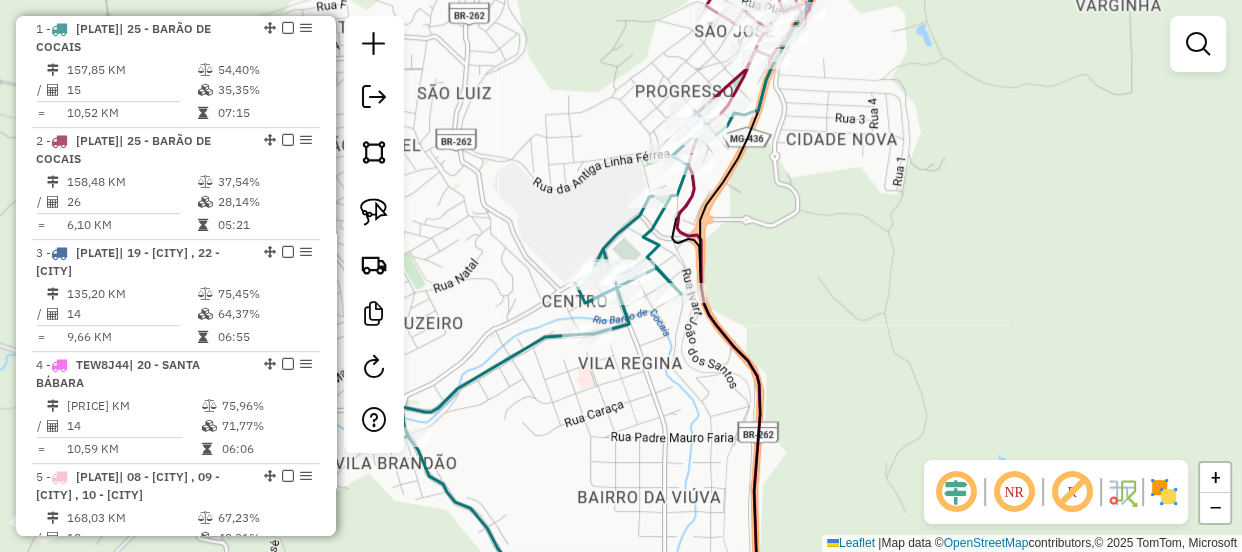 drag, startPoint x: 825, startPoint y: 309, endPoint x: 745, endPoint y: 365, distance: 97.65244 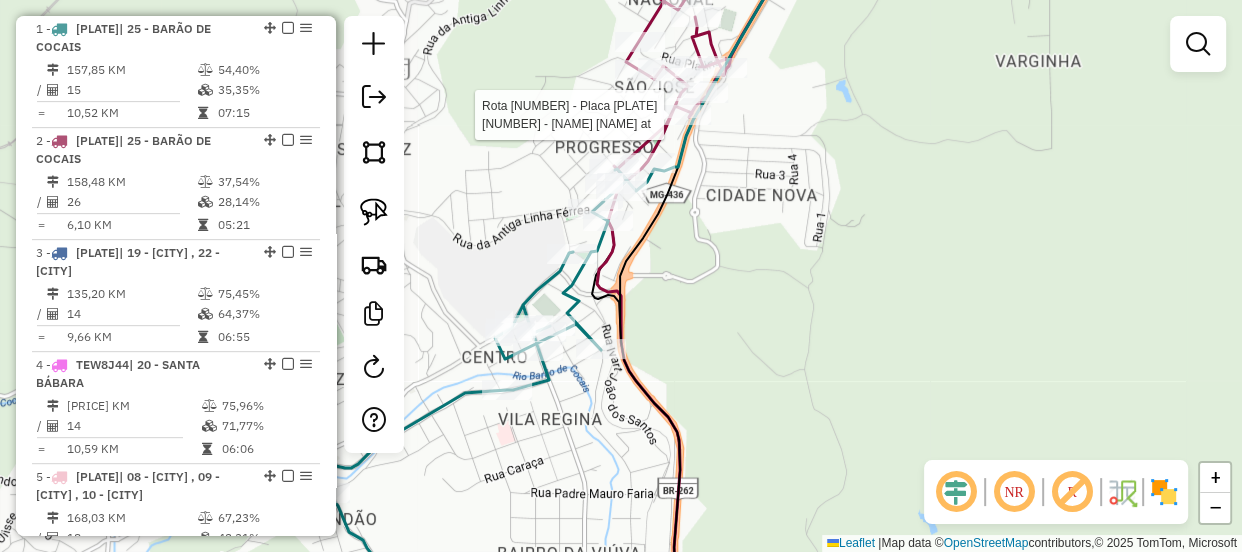 select on "**********" 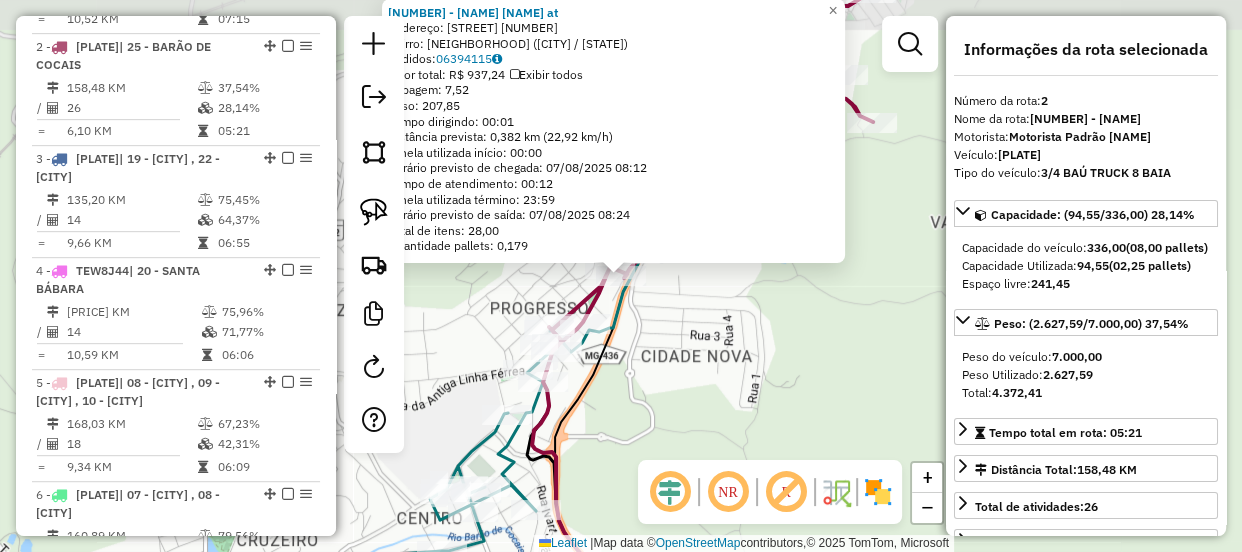 scroll, scrollTop: 910, scrollLeft: 0, axis: vertical 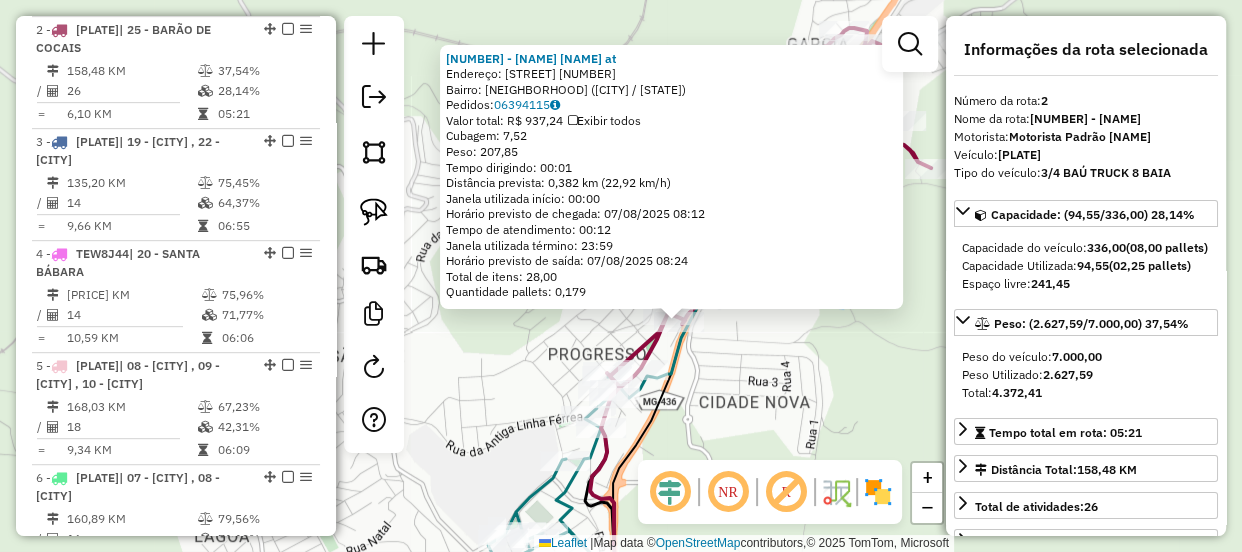 drag, startPoint x: 767, startPoint y: 352, endPoint x: 814, endPoint y: 388, distance: 59.20304 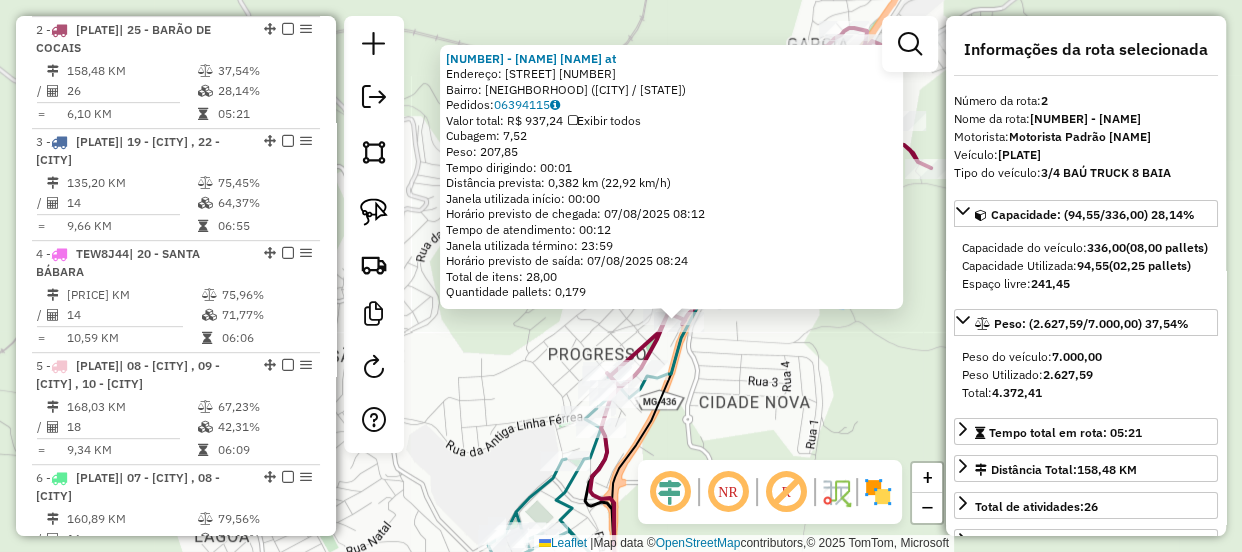 click on "[NUMBER] - [NAME] at Endereço: [STREET] Bairro: [NEIGHBORHOOD] ([CITY] / [STATE]) Pedidos: [NUMBER] Valor total: R$ 937,24 Exibir todos Cubagem: 7,52 Peso: 207,85 Tempo dirigindo: 00:01 Distância prevista: 0,382 km (22,92 km/h) Janela utilizada início: 00:00 Horário previsto de chegada: 07/08/2025 08:12 Tempo de atendimento: 00:12 Janela utilizada término: 23:59 Horário previsto de saída: 07/08/2025 08:24 Total de itens: 28,00 Quantidade pallets: 0,179 × Janela de atendimento Grade de atendimento Capacidade Transportadoras Veículos Cliente Pedidos Rotas Selecione os dias de semana para filtrar as janelas de atendimento Seg Ter Qua Qui Sex Sáb Dom Informe o período da janela de atendimento: De: Até: Filtrar exatamente a janela do cliente Considerar janela de atendimento padrão Selecione os dias de semana para filtrar as grades de atendimento Seg Ter Qua Qui Sex Sáb Dom Considerar clientes sem dia de atendimento cadastrado De:" 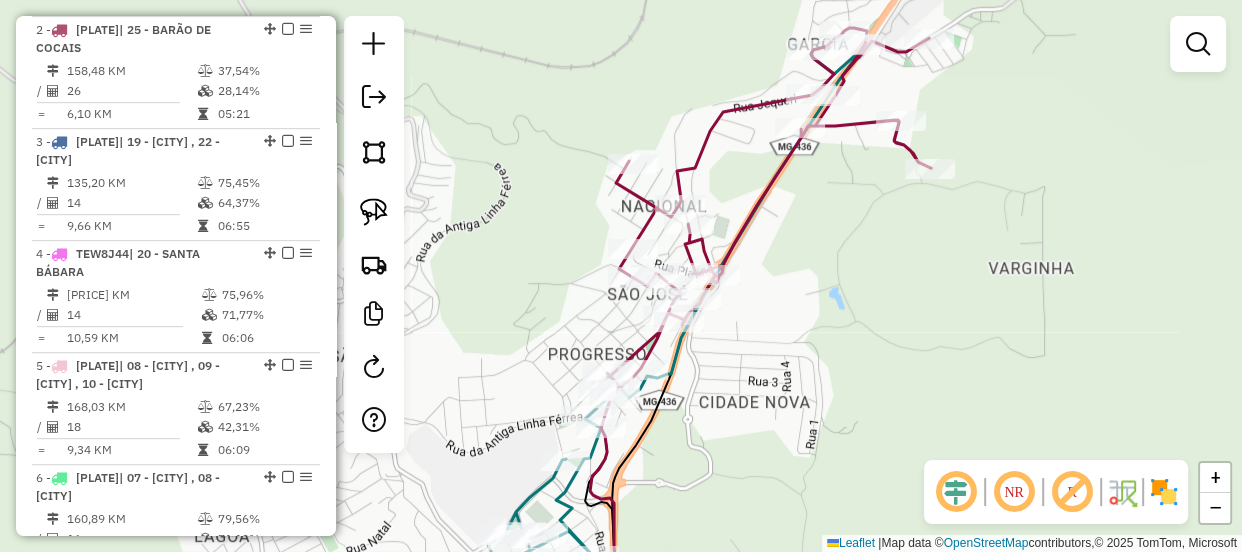 drag, startPoint x: 822, startPoint y: 392, endPoint x: 730, endPoint y: 285, distance: 141.11343 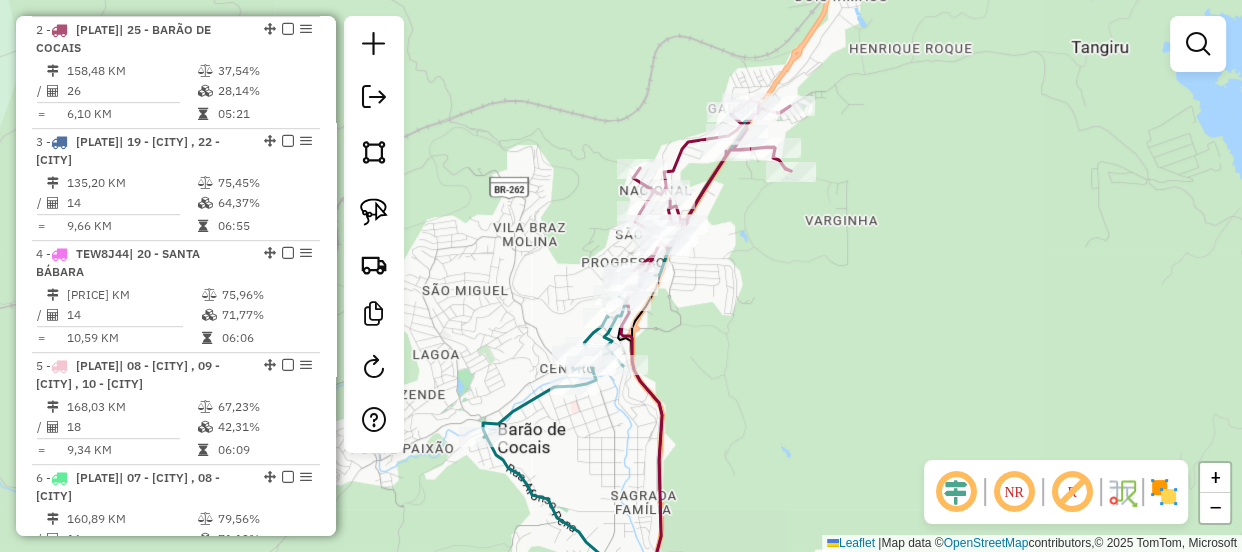 drag, startPoint x: 929, startPoint y: 350, endPoint x: 755, endPoint y: 226, distance: 213.66328 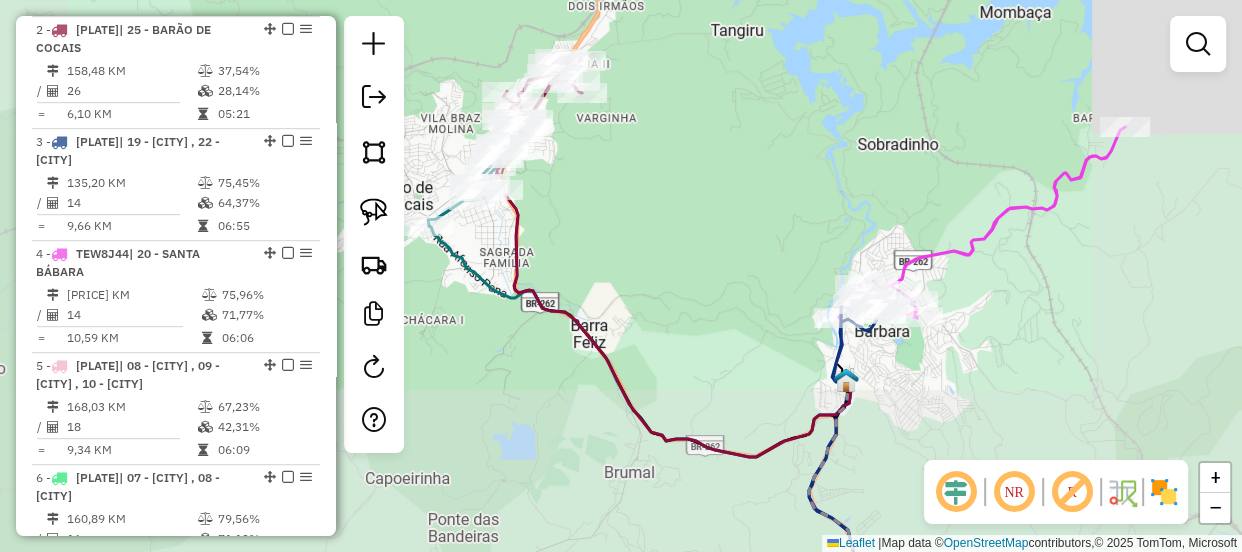 drag, startPoint x: 837, startPoint y: 304, endPoint x: 674, endPoint y: 257, distance: 169.6408 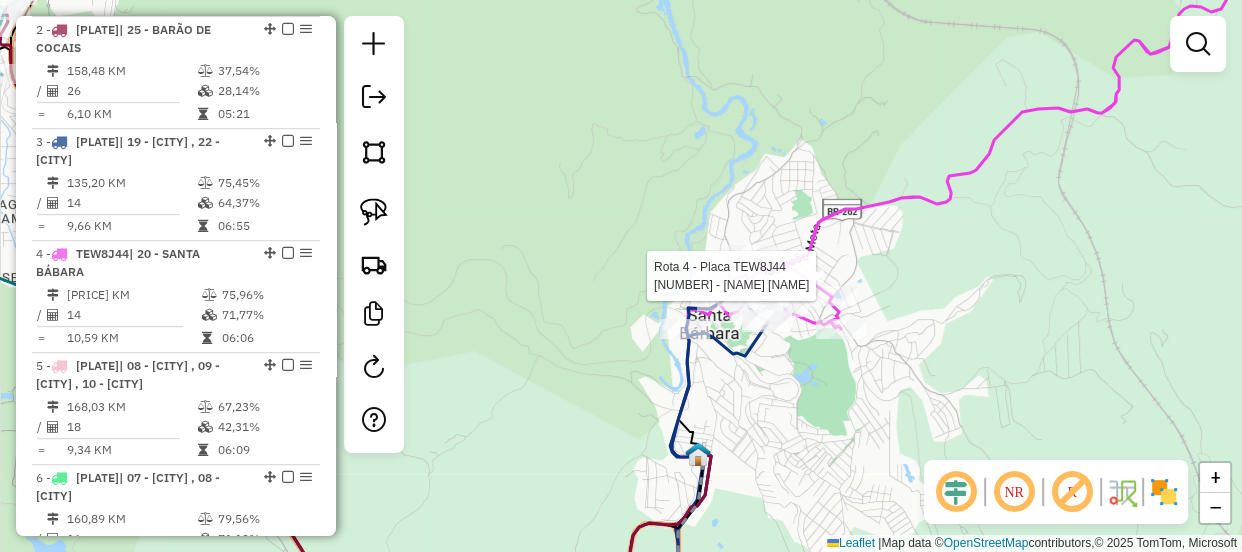select on "**********" 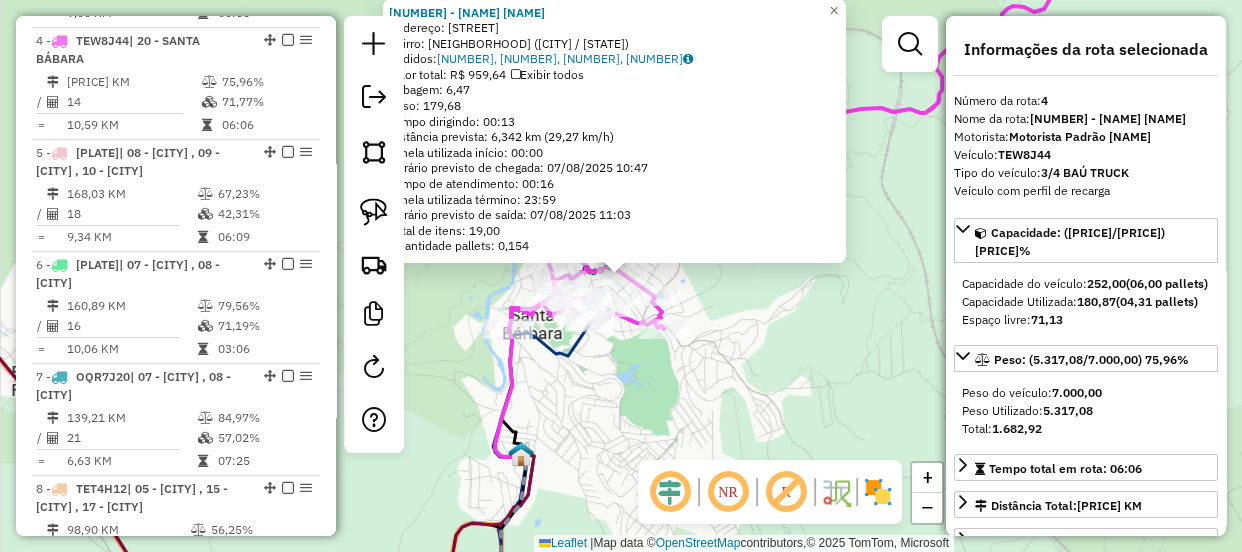 scroll, scrollTop: 1135, scrollLeft: 0, axis: vertical 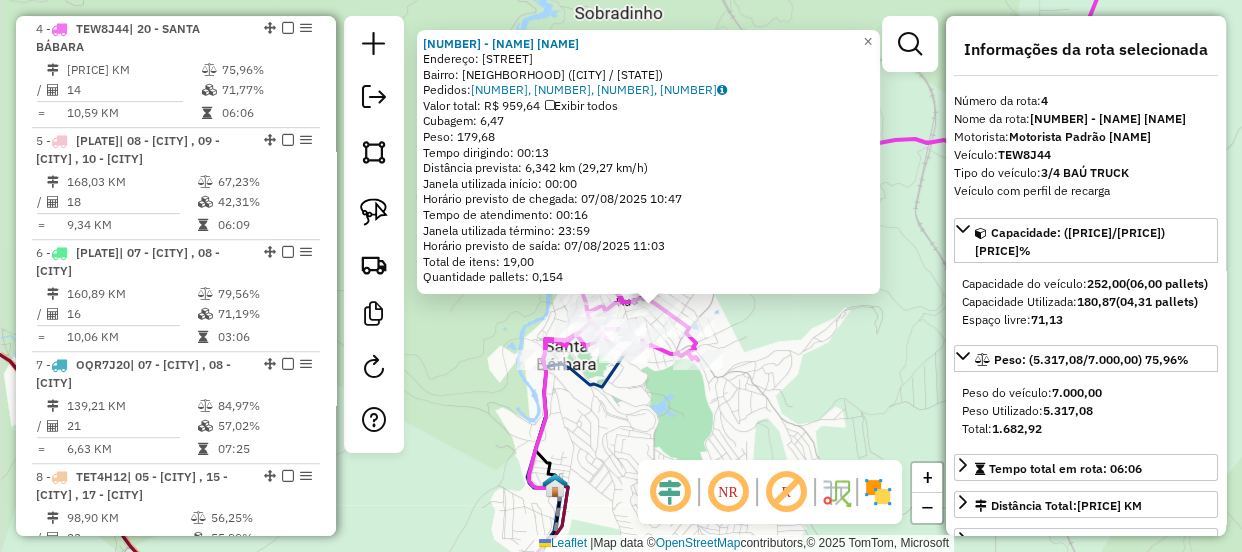 drag, startPoint x: 775, startPoint y: 325, endPoint x: 809, endPoint y: 356, distance: 46.010868 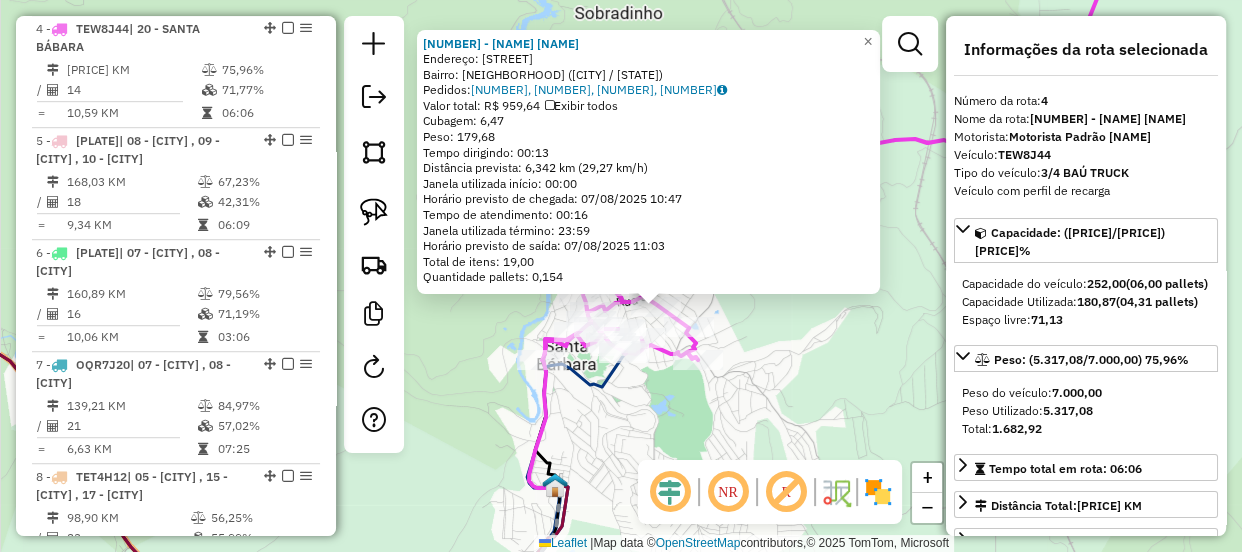 click on "[NUMBER] - [NAME] Endereço: [STREET] Bairro: [NEIGHBORHOOD] ([CITY] / [STATE]) Pedidos: [NUMBER], [NUMBER], [NUMBER], [NUMBER] Valor total: R$ 959,64 Exibir todos Cubagem: 6,47 Peso: 179,68 Tempo dirigindo: 00:13 Distância prevista: 6,342 km (29,27 km/h) Janela utilizada início: 00:00 Horário previsto de chegada: 07/08/2025 10:47 Tempo de atendimento: 00:16 Janela utilizada término: 23:59 Horário previsto de saída: 07/08/2025 11:03 Total de itens: 19,00 Quantidade pallets: 0,154 × Janela de atendimento Grade de atendimento Capacidade Transportadoras Veículos Cliente Pedidos Rotas Selecione os dias de semana para filtrar as janelas de atendimento Seg Ter Qua Qui Sex Sáb Dom Informe o período da janela de atendimento: De: Até: Filtrar exatamente a janela do cliente Considerar janela de atendimento padrão Selecione os dias de semana para filtrar as grades de atendimento Seg Ter Qua Qui Sex Sáb Dom De: De:" 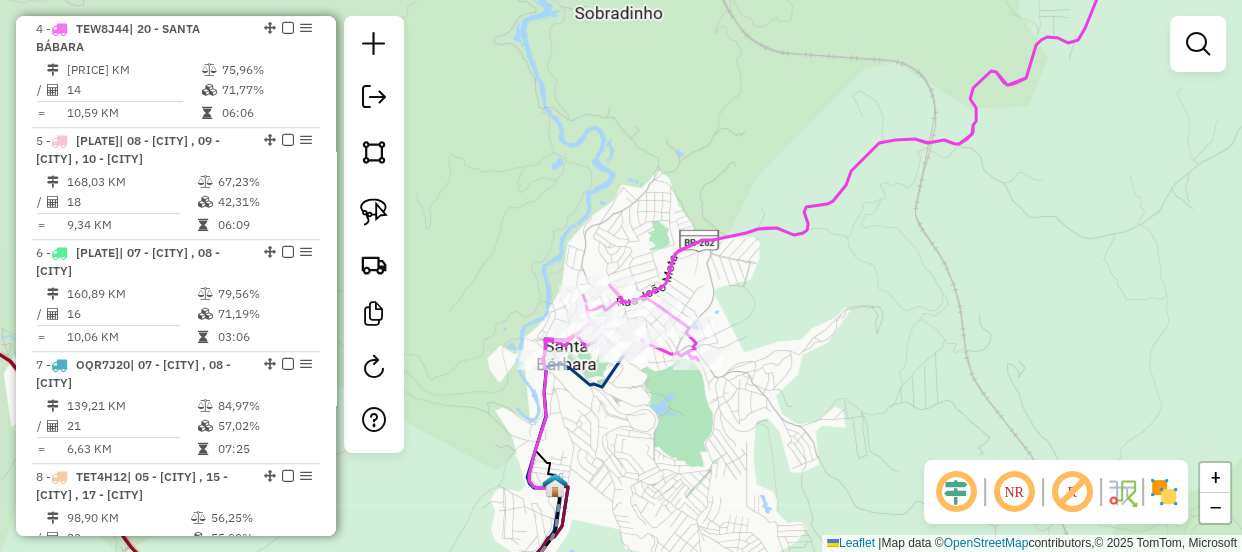 drag, startPoint x: 837, startPoint y: 281, endPoint x: 751, endPoint y: 385, distance: 134.95184 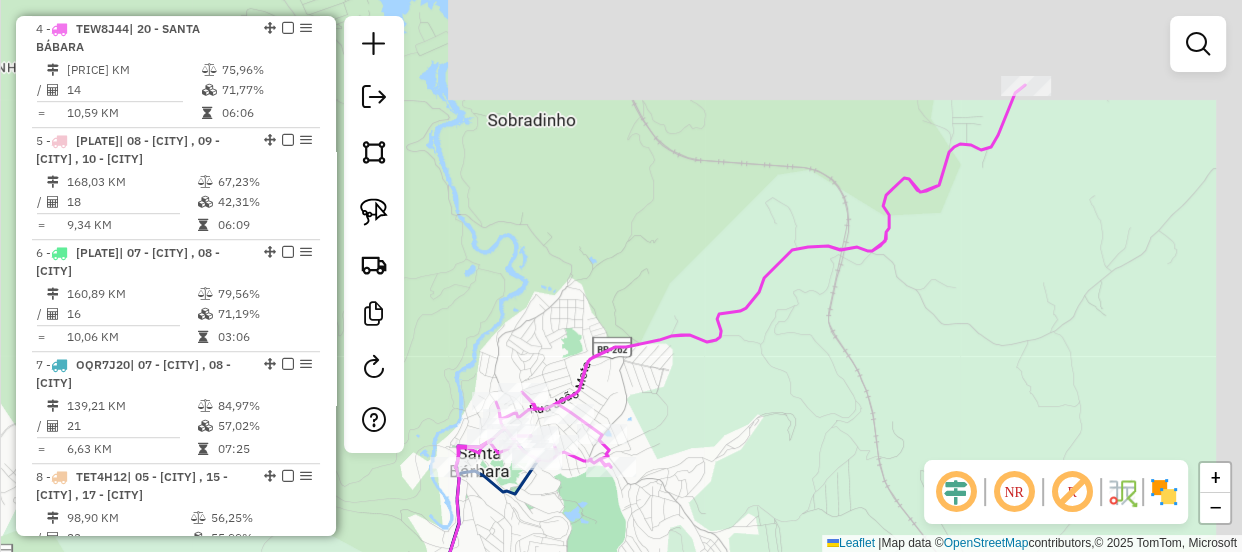 drag, startPoint x: 863, startPoint y: 263, endPoint x: 851, endPoint y: 300, distance: 38.8973 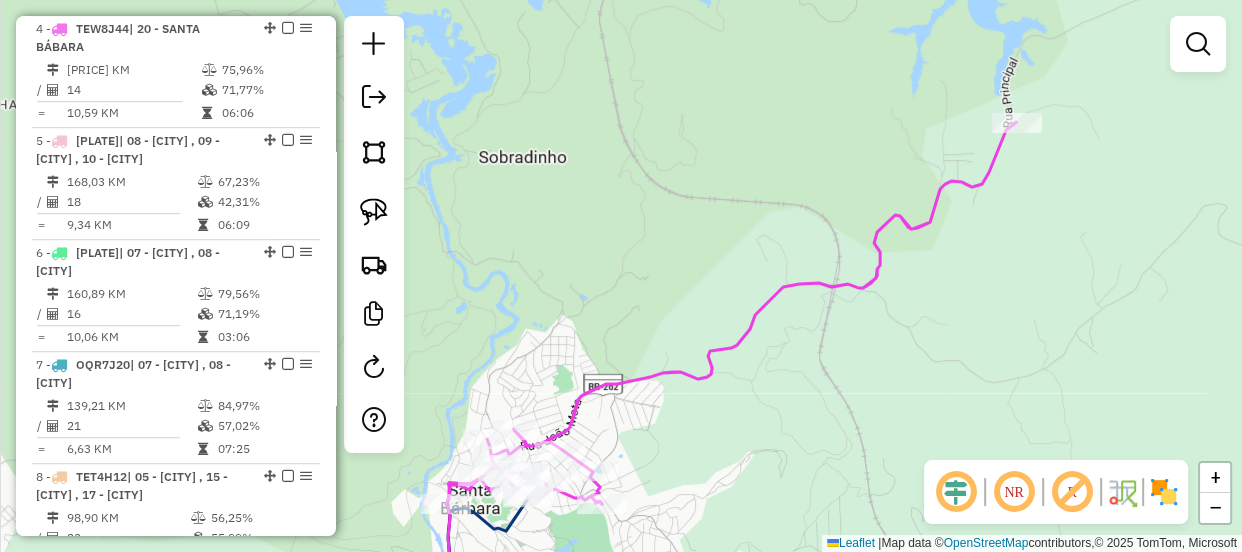 drag, startPoint x: 673, startPoint y: 190, endPoint x: 1103, endPoint y: 137, distance: 433.25397 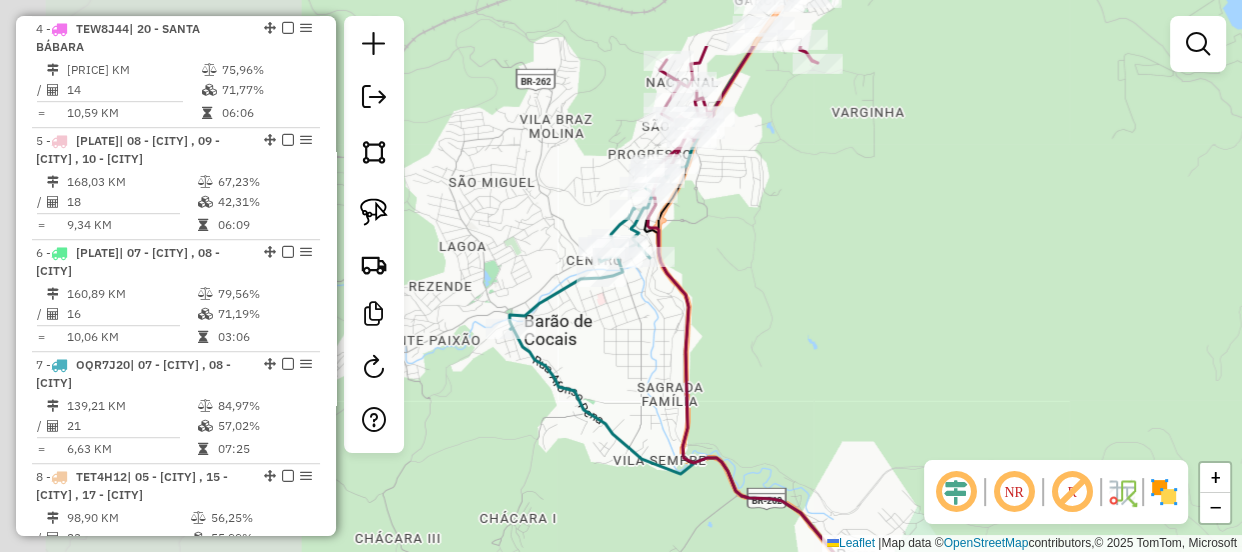 drag, startPoint x: 736, startPoint y: 182, endPoint x: 871, endPoint y: 286, distance: 170.4142 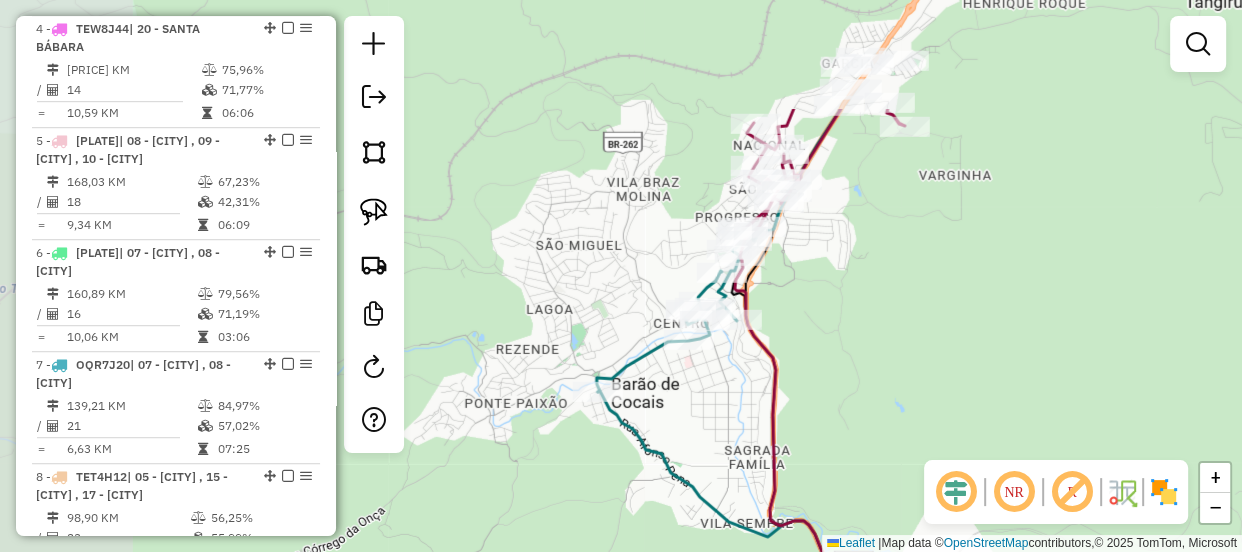 drag, startPoint x: 830, startPoint y: 290, endPoint x: 826, endPoint y: 313, distance: 23.345236 